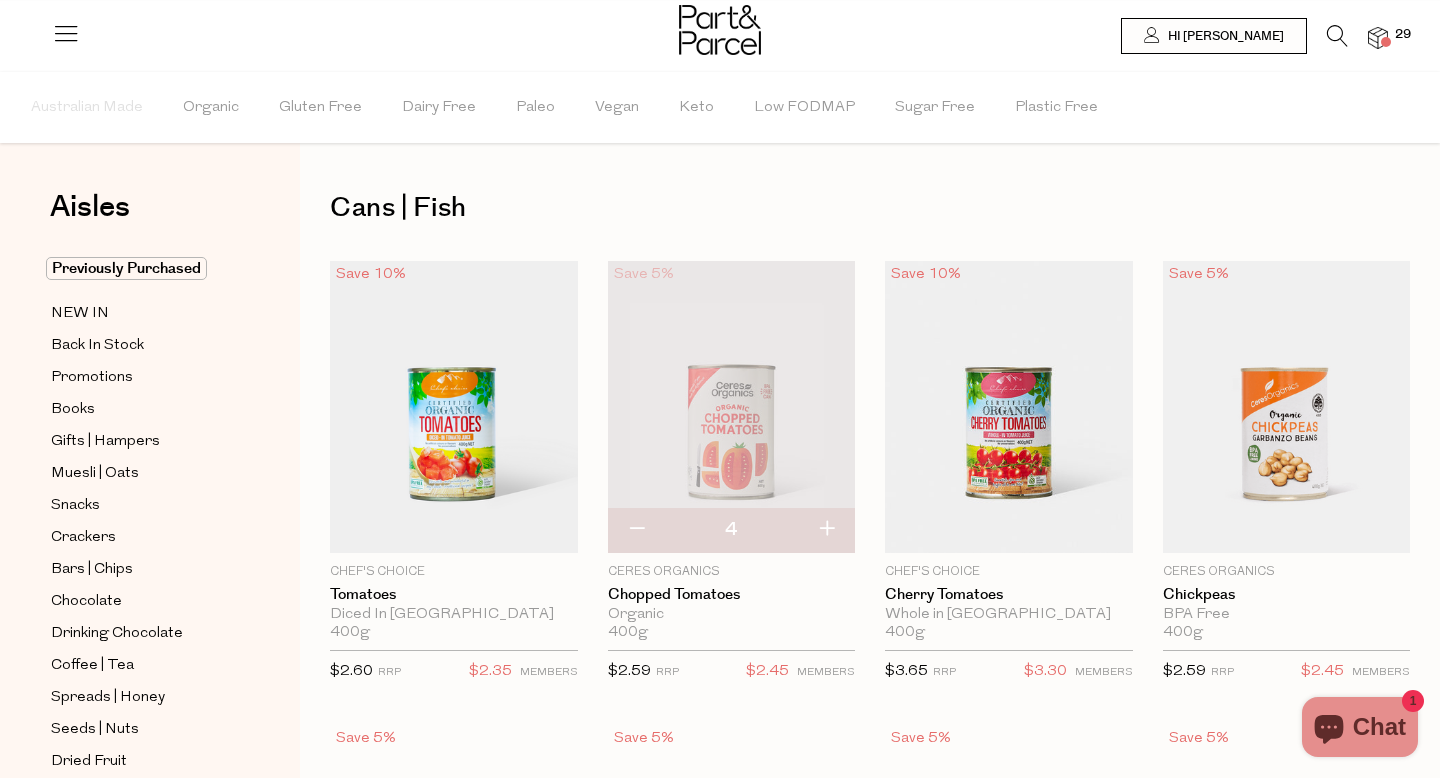 scroll, scrollTop: 0, scrollLeft: 0, axis: both 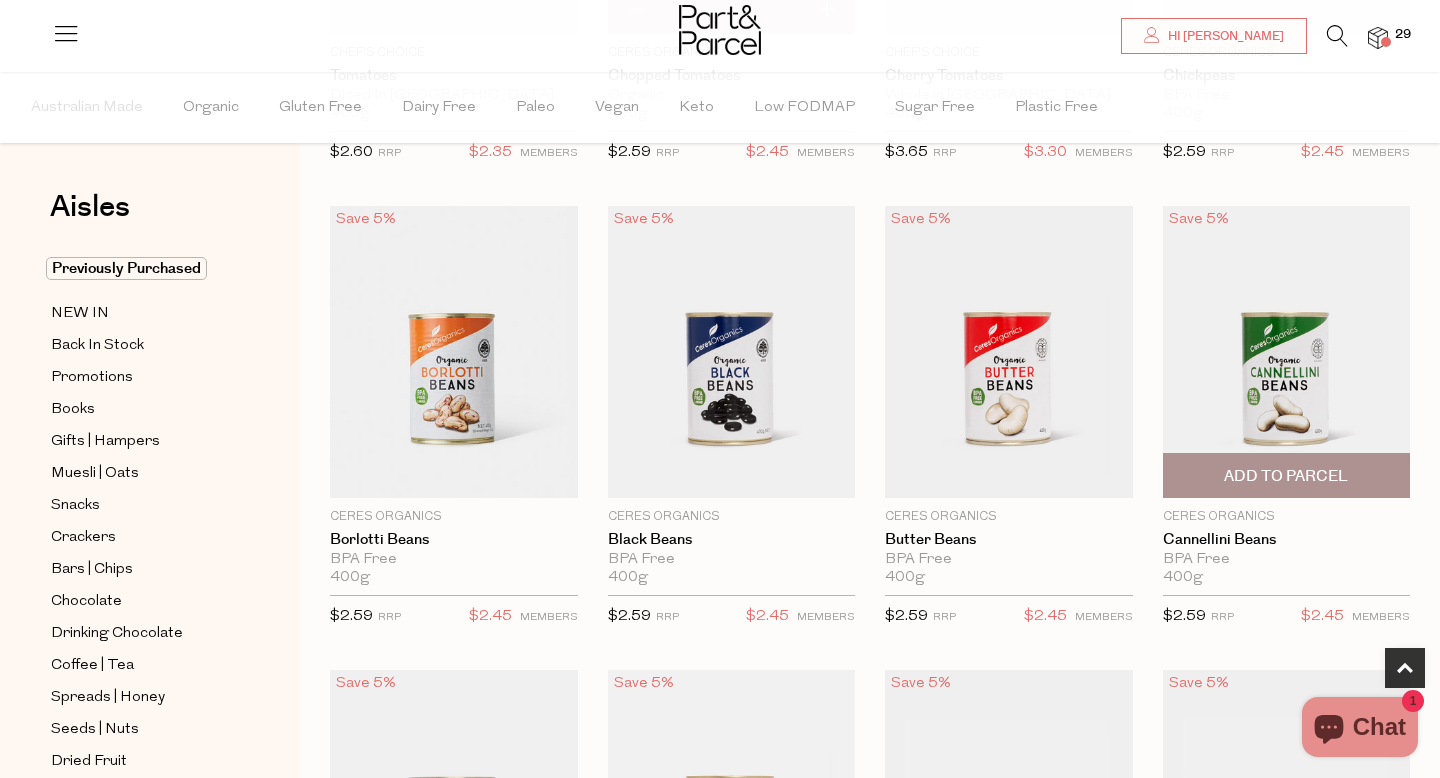 click on "Add To Parcel" at bounding box center [1286, 476] 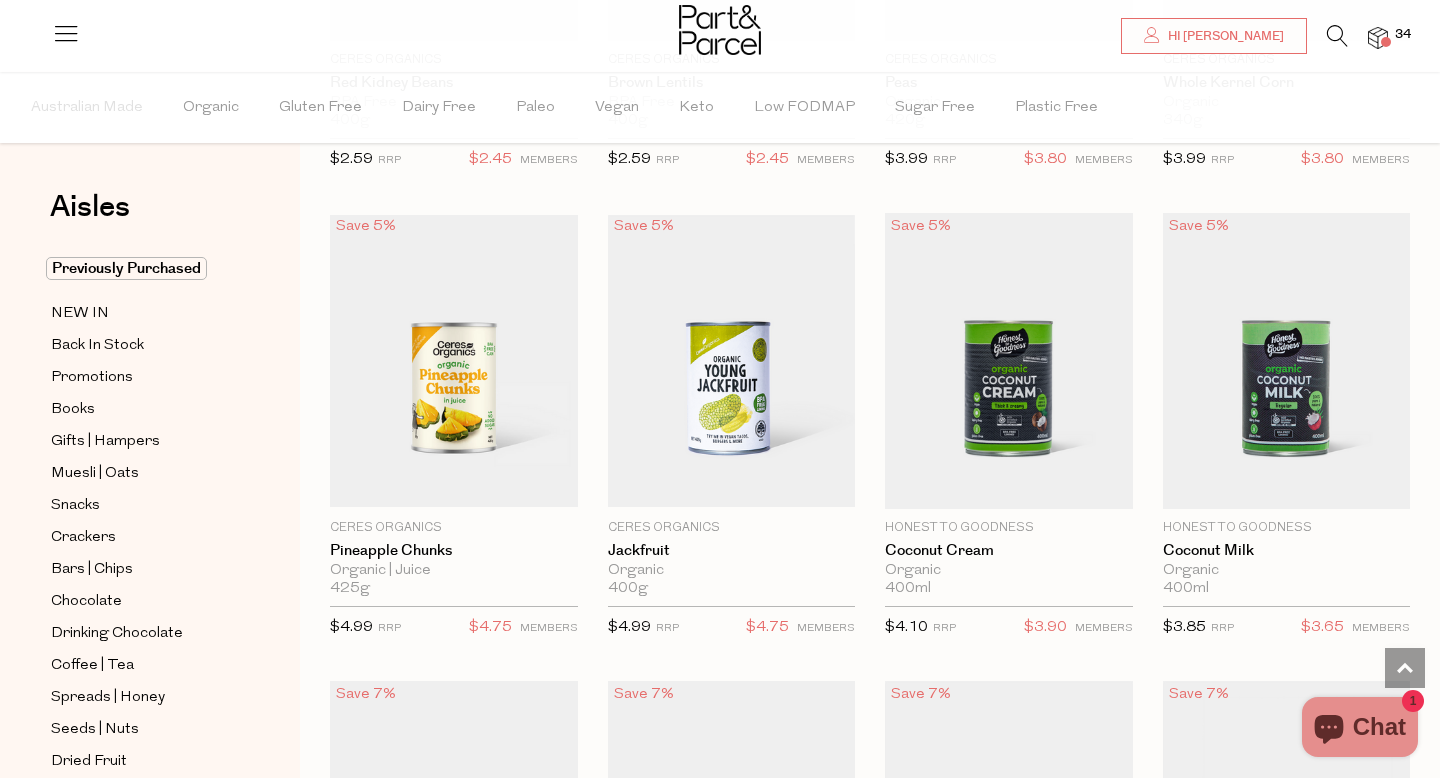scroll, scrollTop: 1465, scrollLeft: 0, axis: vertical 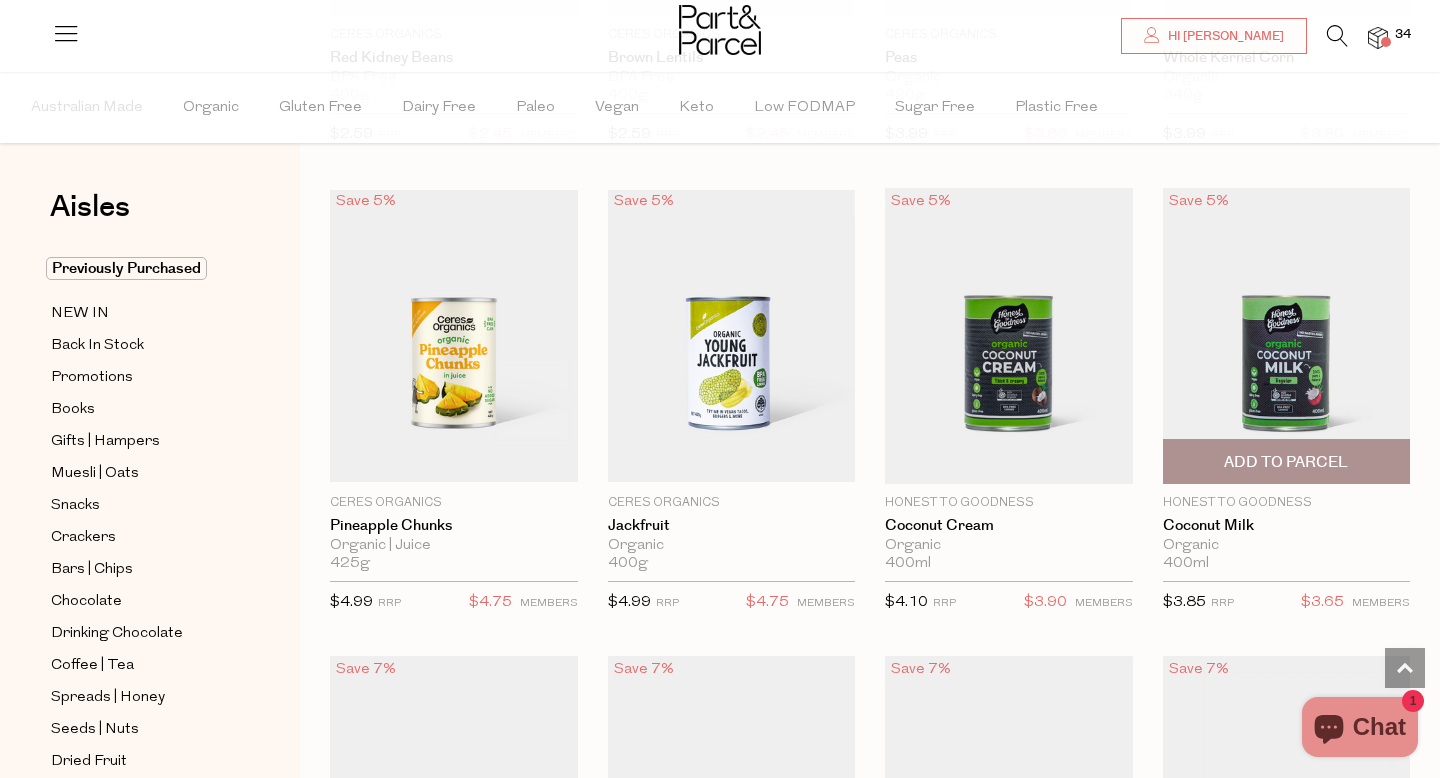 click on "Add To Parcel" at bounding box center (1286, 462) 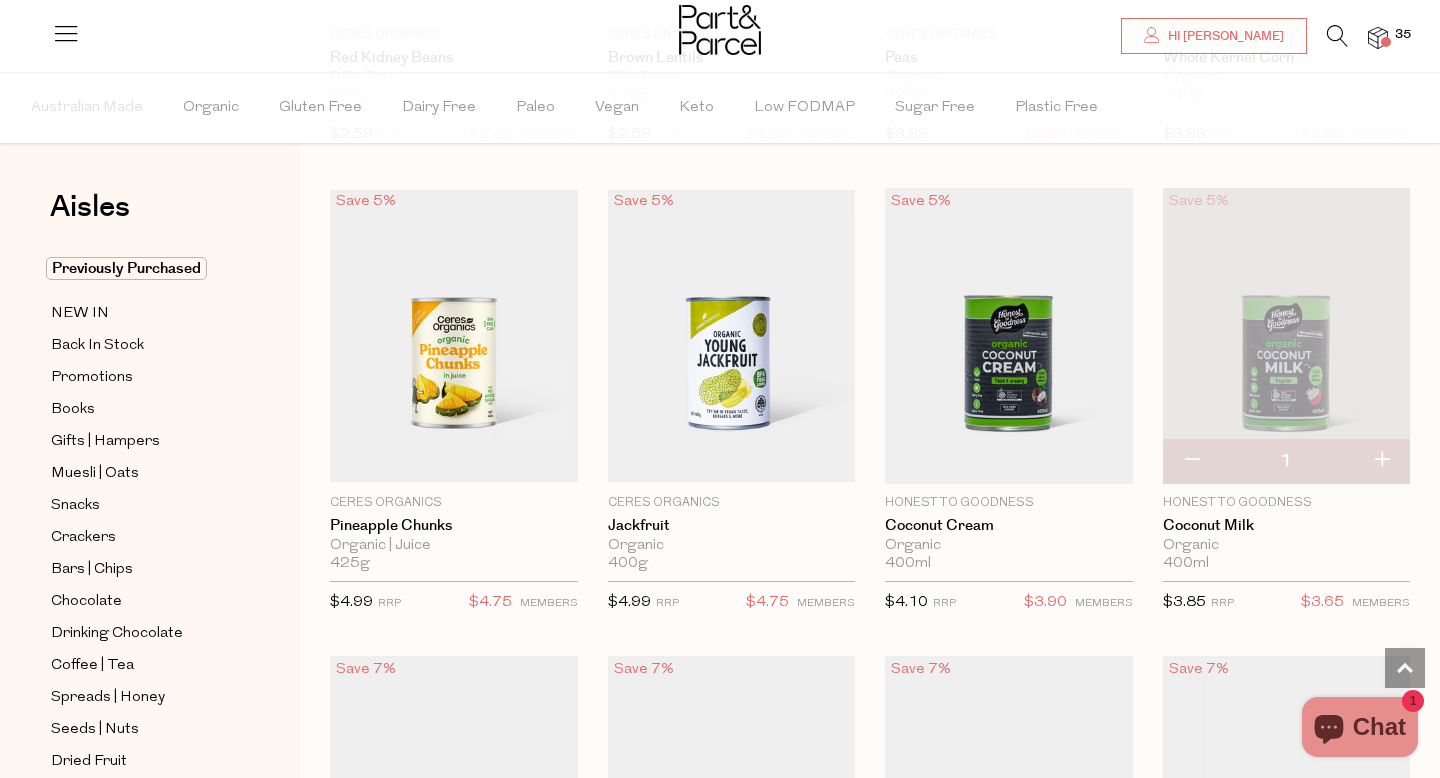 click at bounding box center (1381, 461) 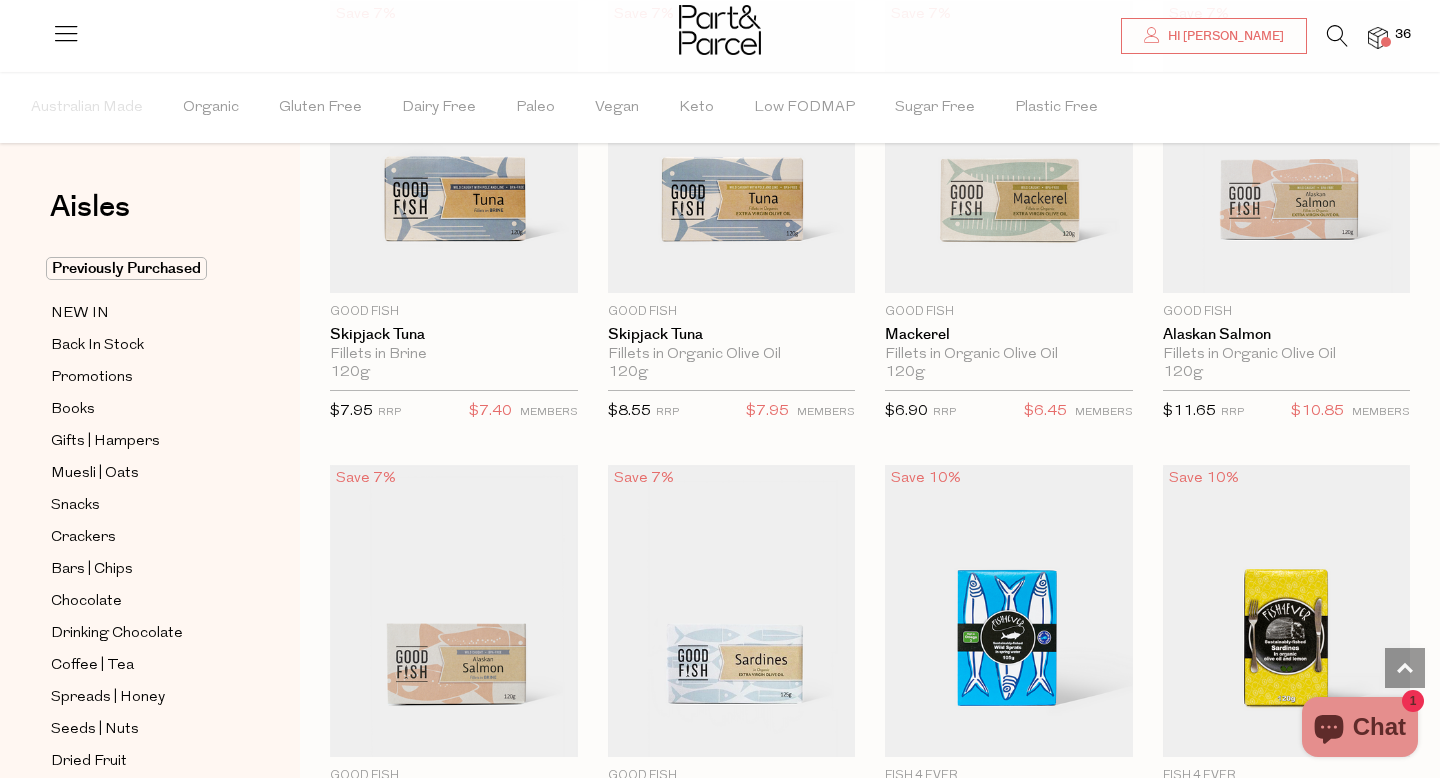 scroll, scrollTop: 2121, scrollLeft: 0, axis: vertical 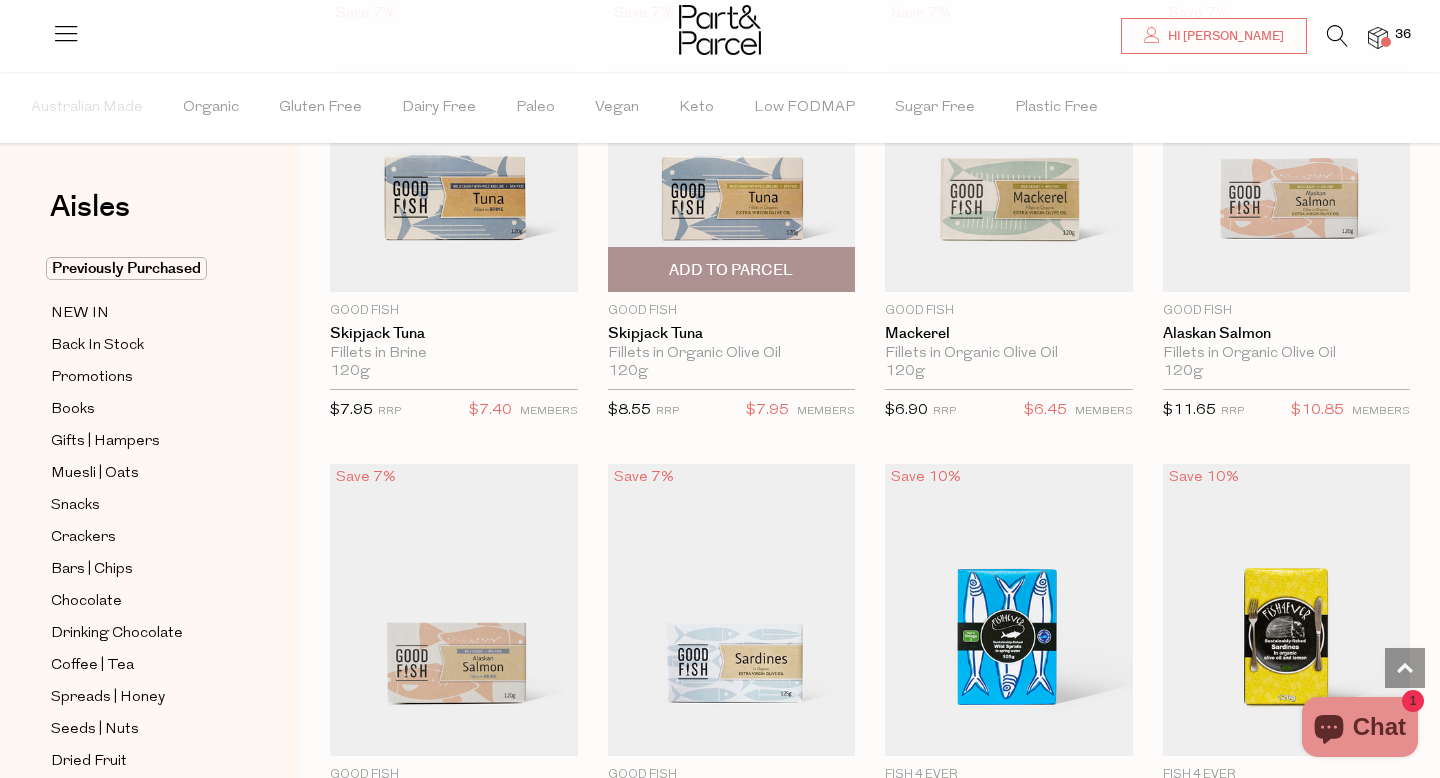 click on "Add To Parcel" at bounding box center [731, 270] 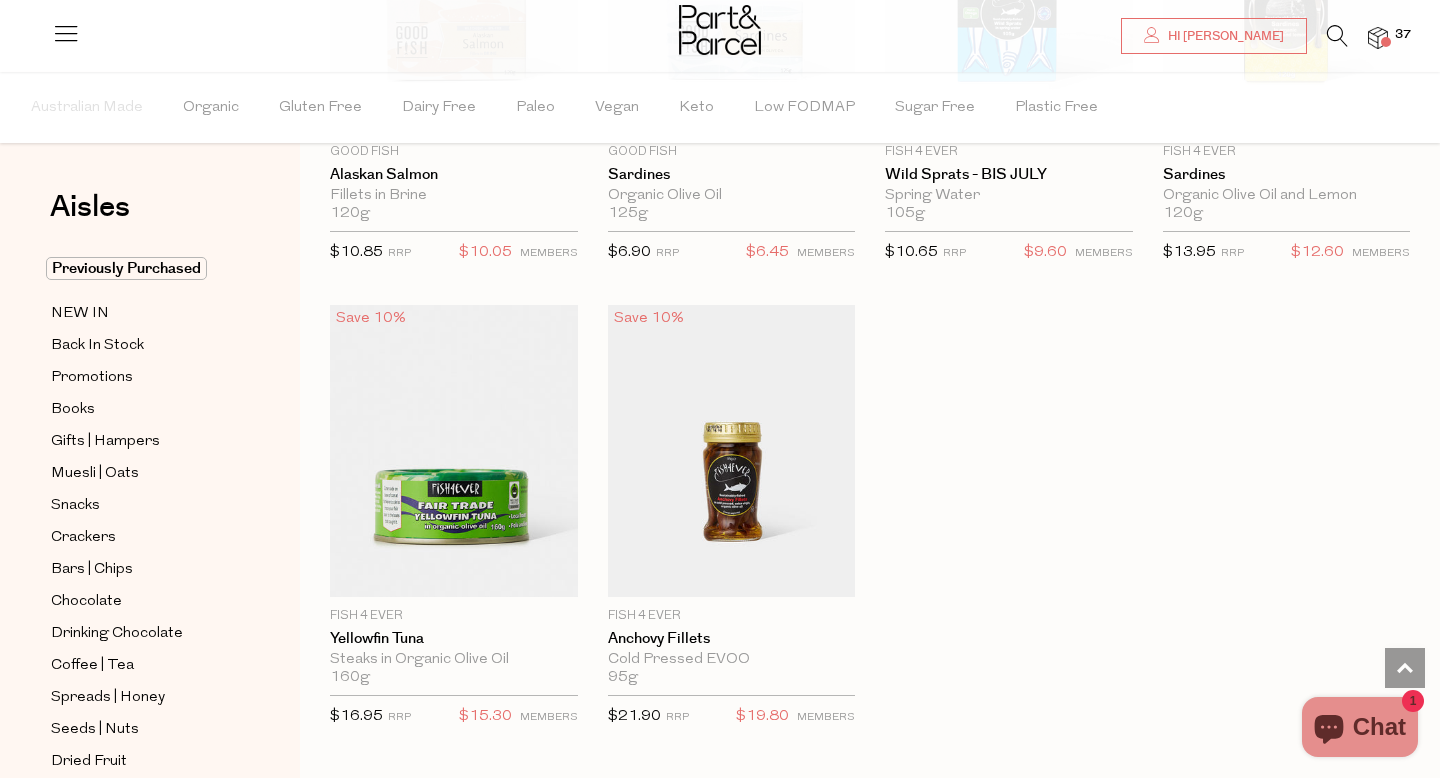 scroll, scrollTop: 2765, scrollLeft: 0, axis: vertical 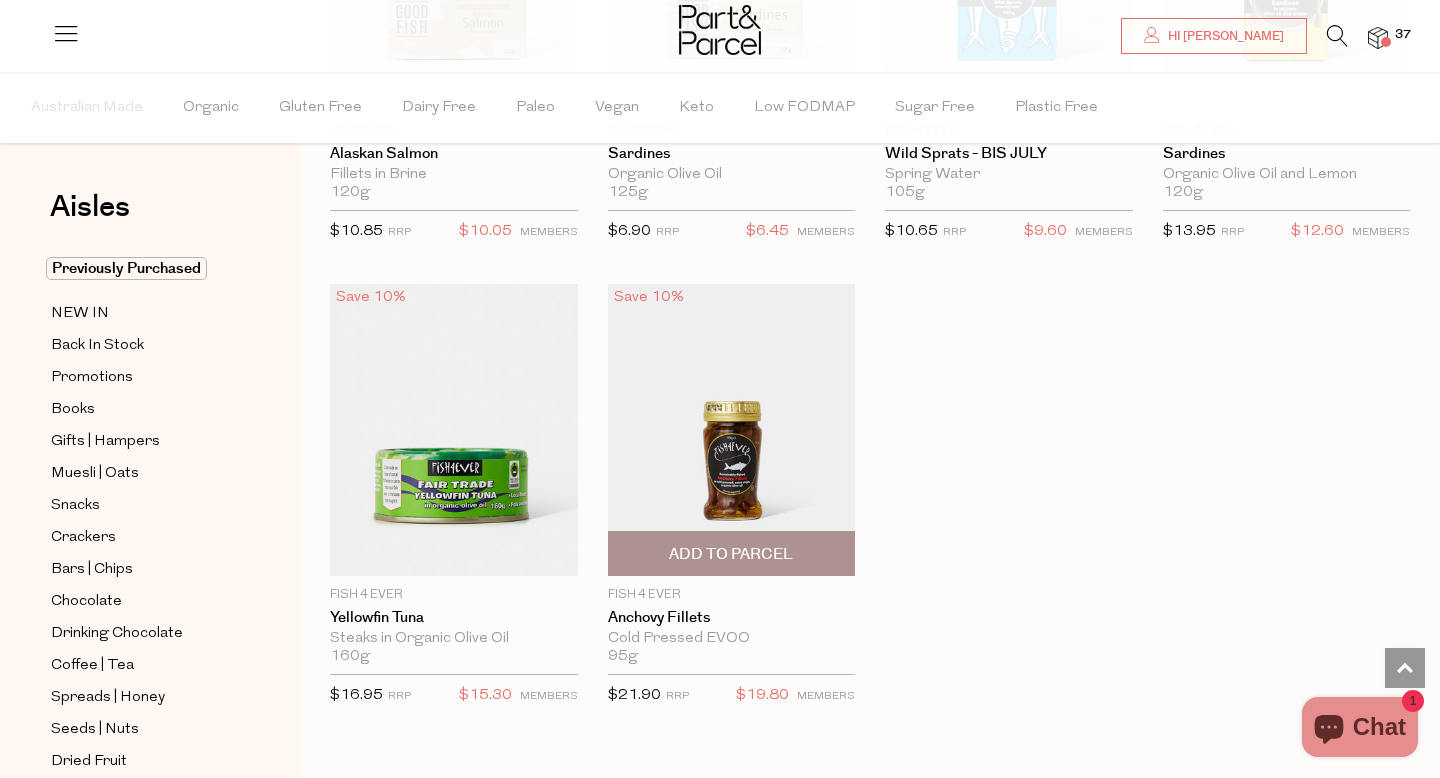 click on "Add To Parcel" at bounding box center (731, 554) 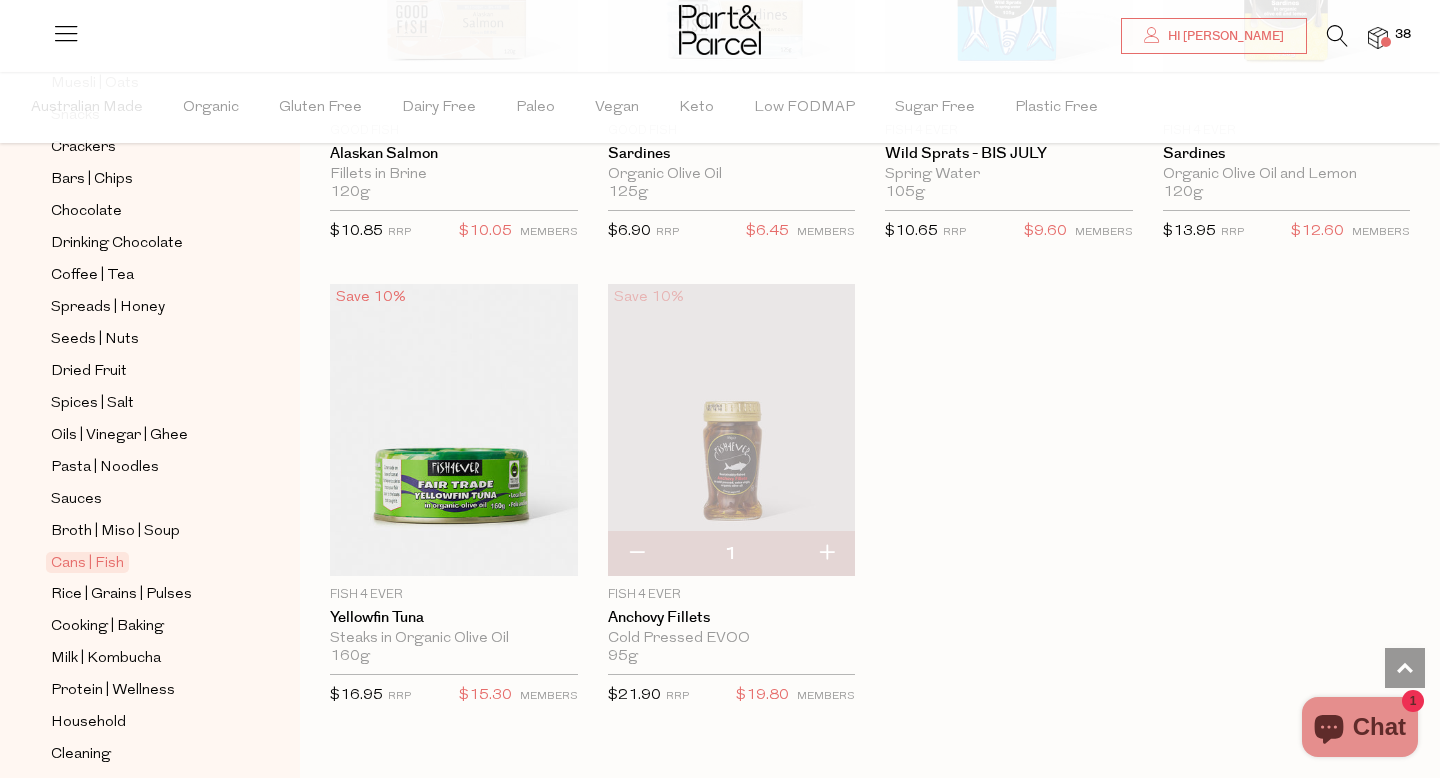 scroll, scrollTop: 391, scrollLeft: 0, axis: vertical 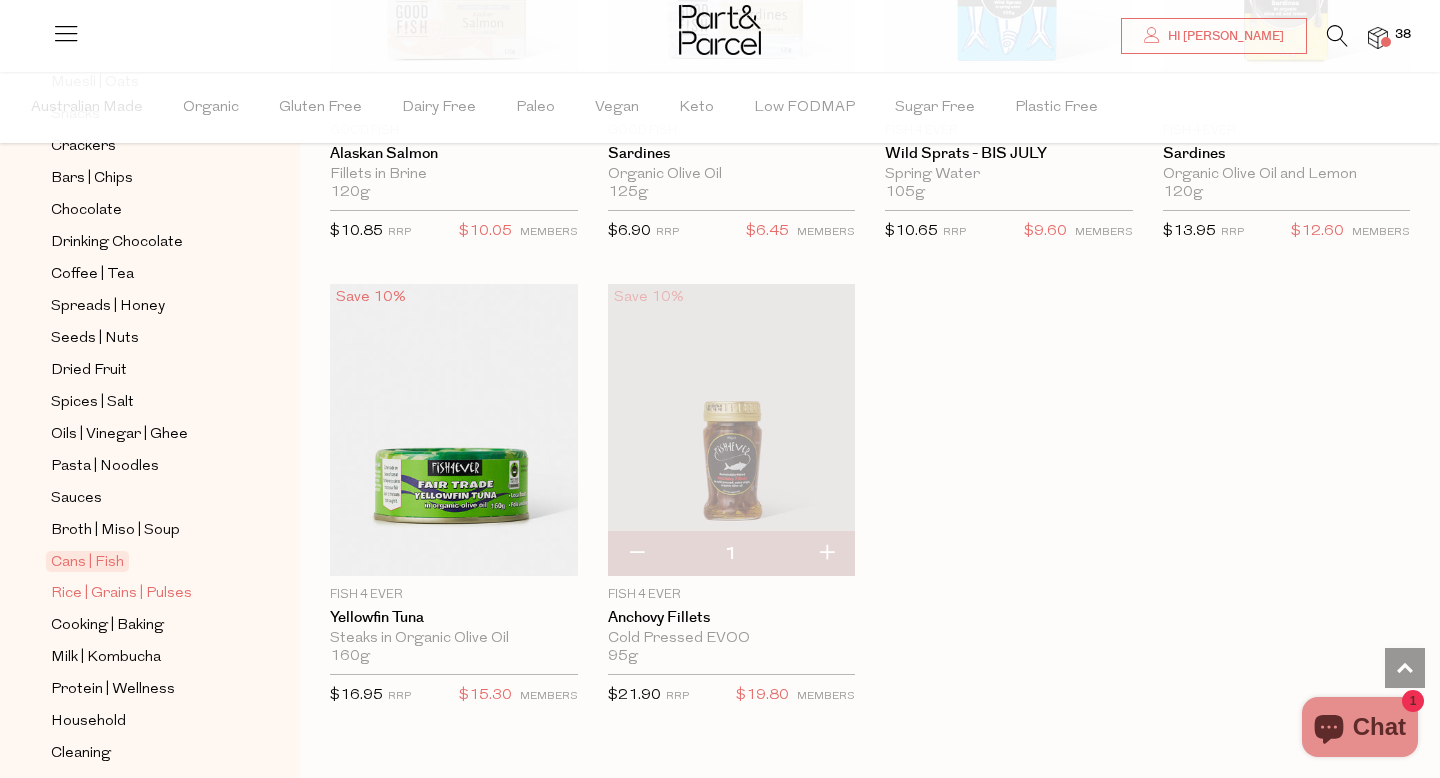 click on "Rice | Grains | Pulses" at bounding box center (121, 594) 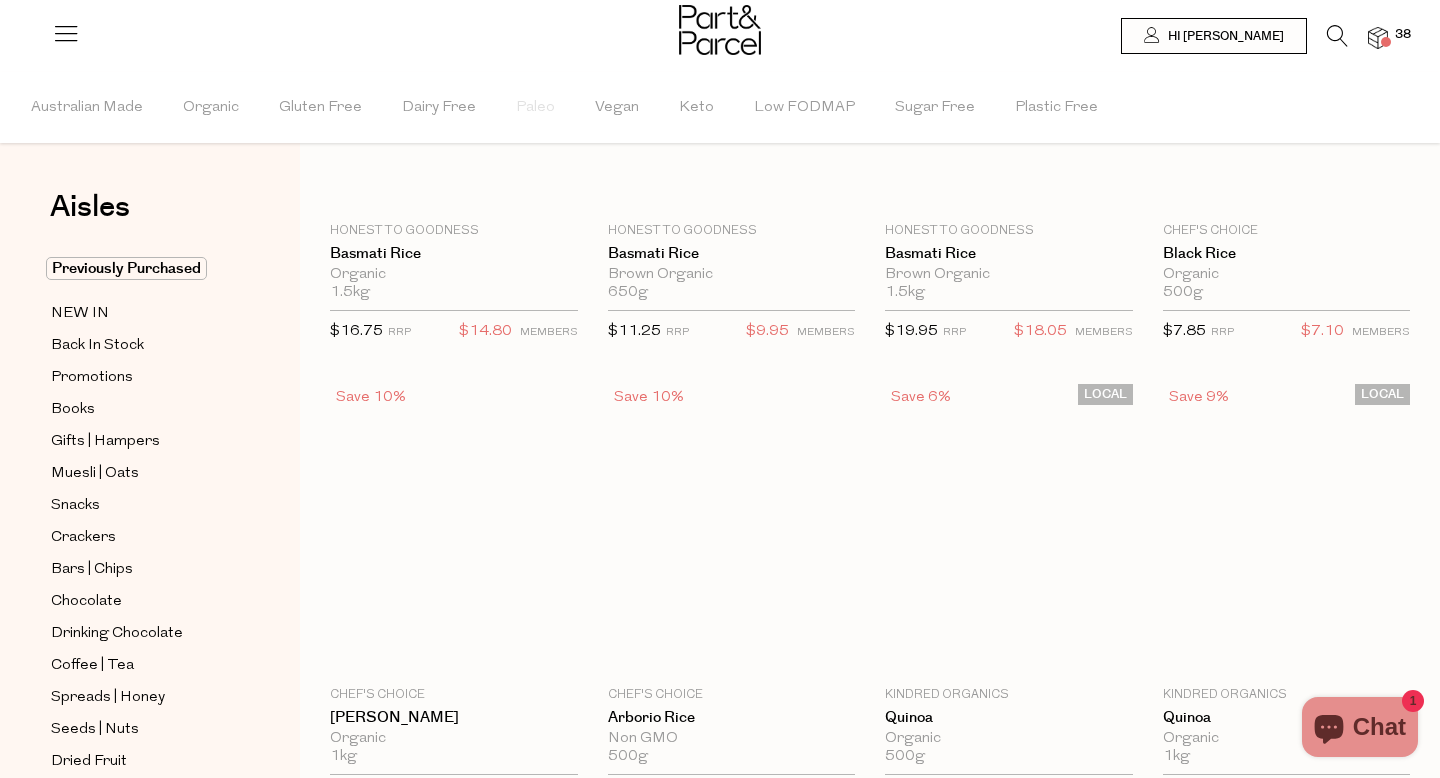 scroll, scrollTop: 0, scrollLeft: 0, axis: both 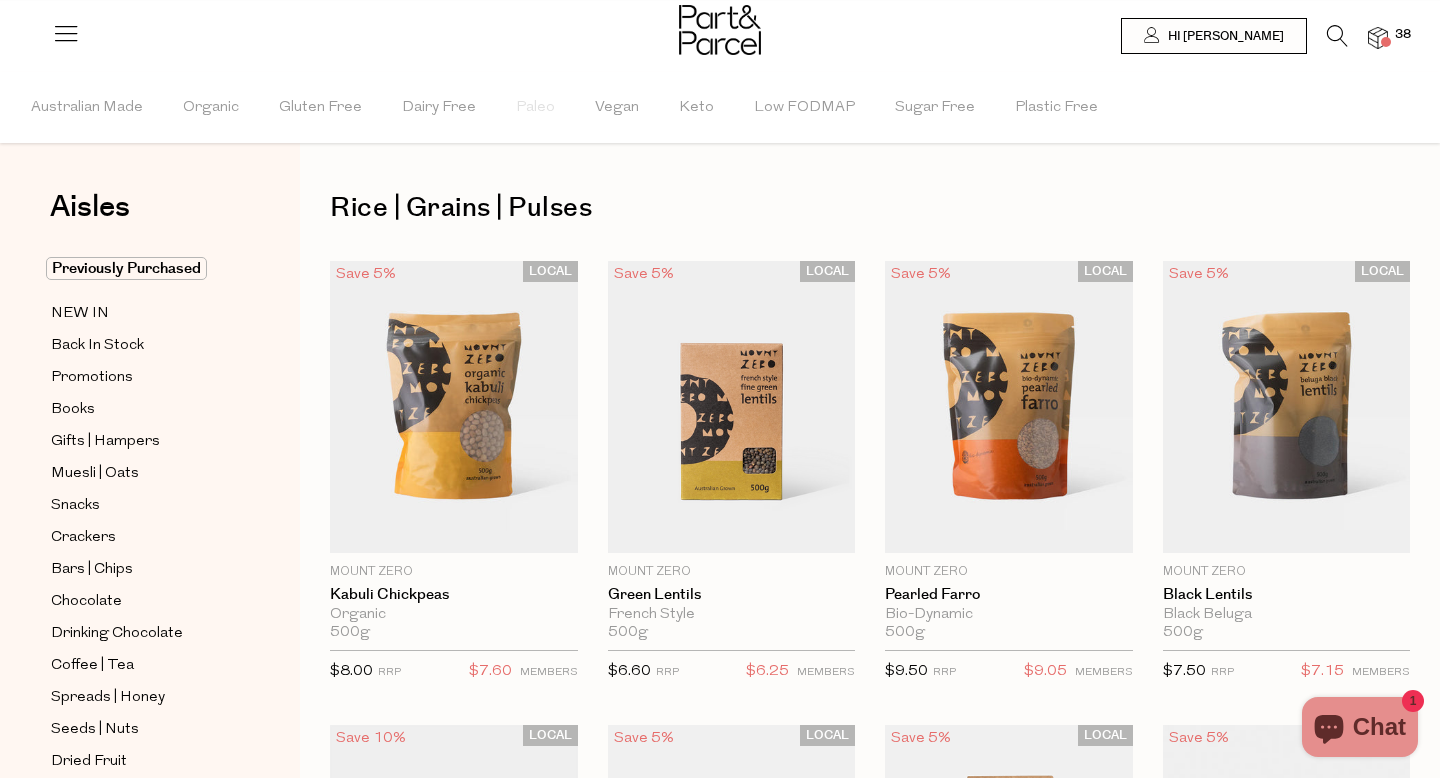 click at bounding box center (1378, 38) 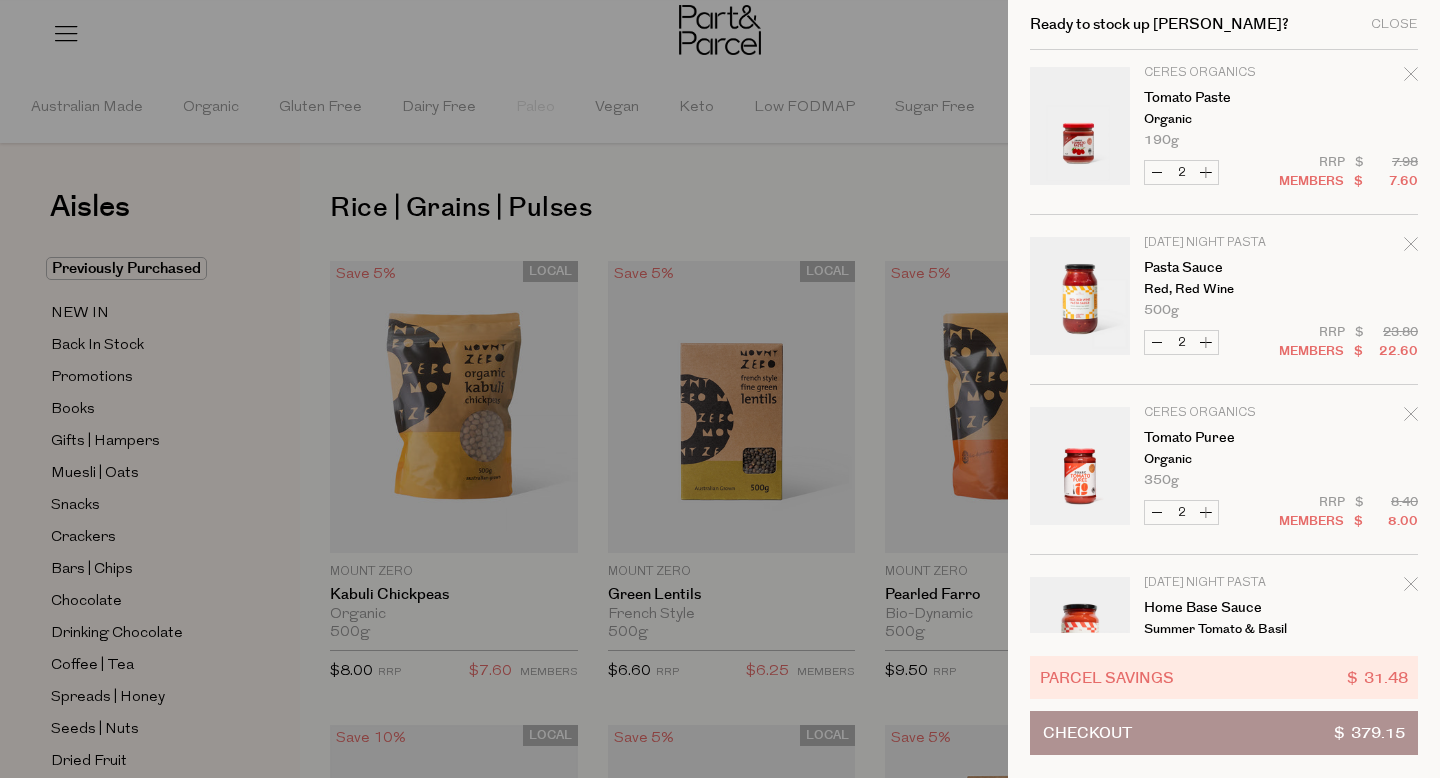 scroll, scrollTop: 862, scrollLeft: 0, axis: vertical 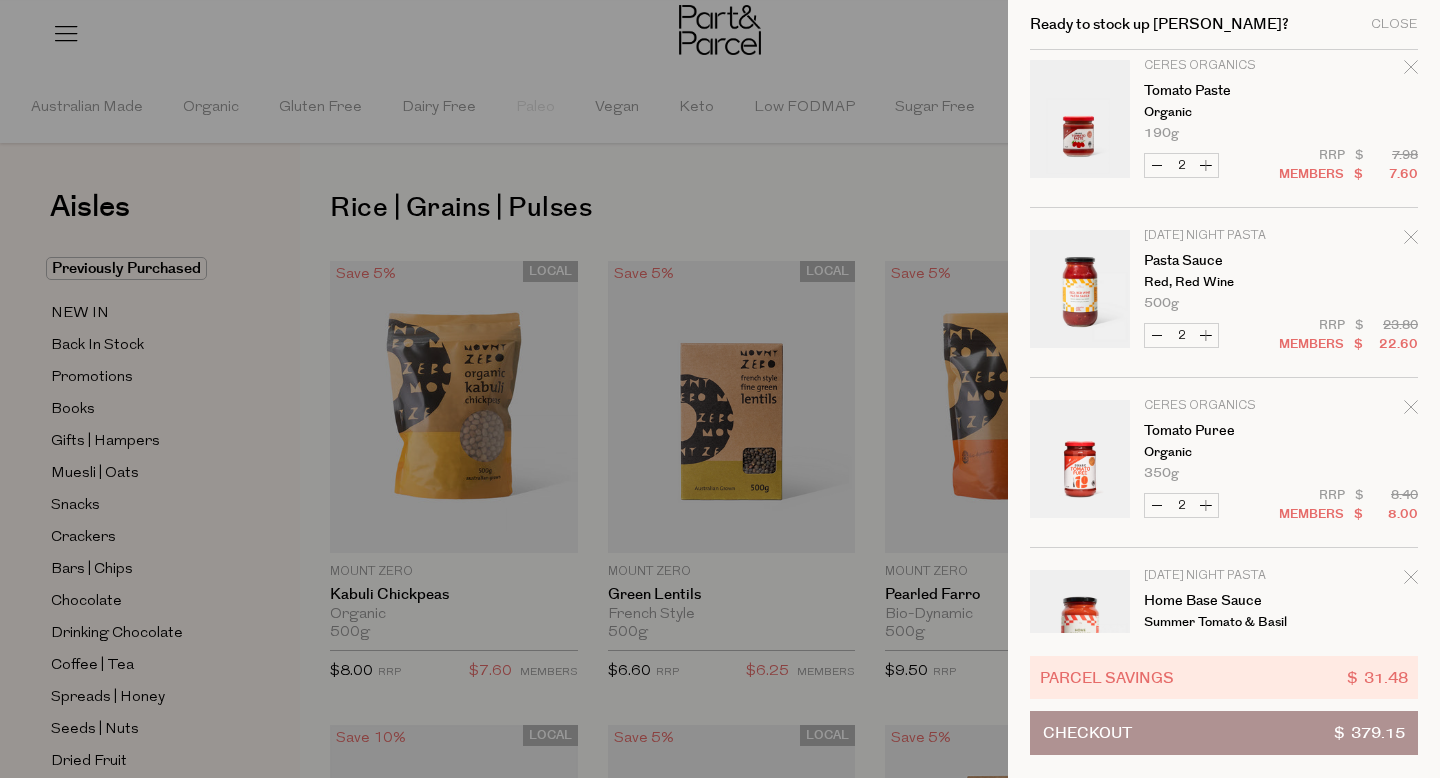 click 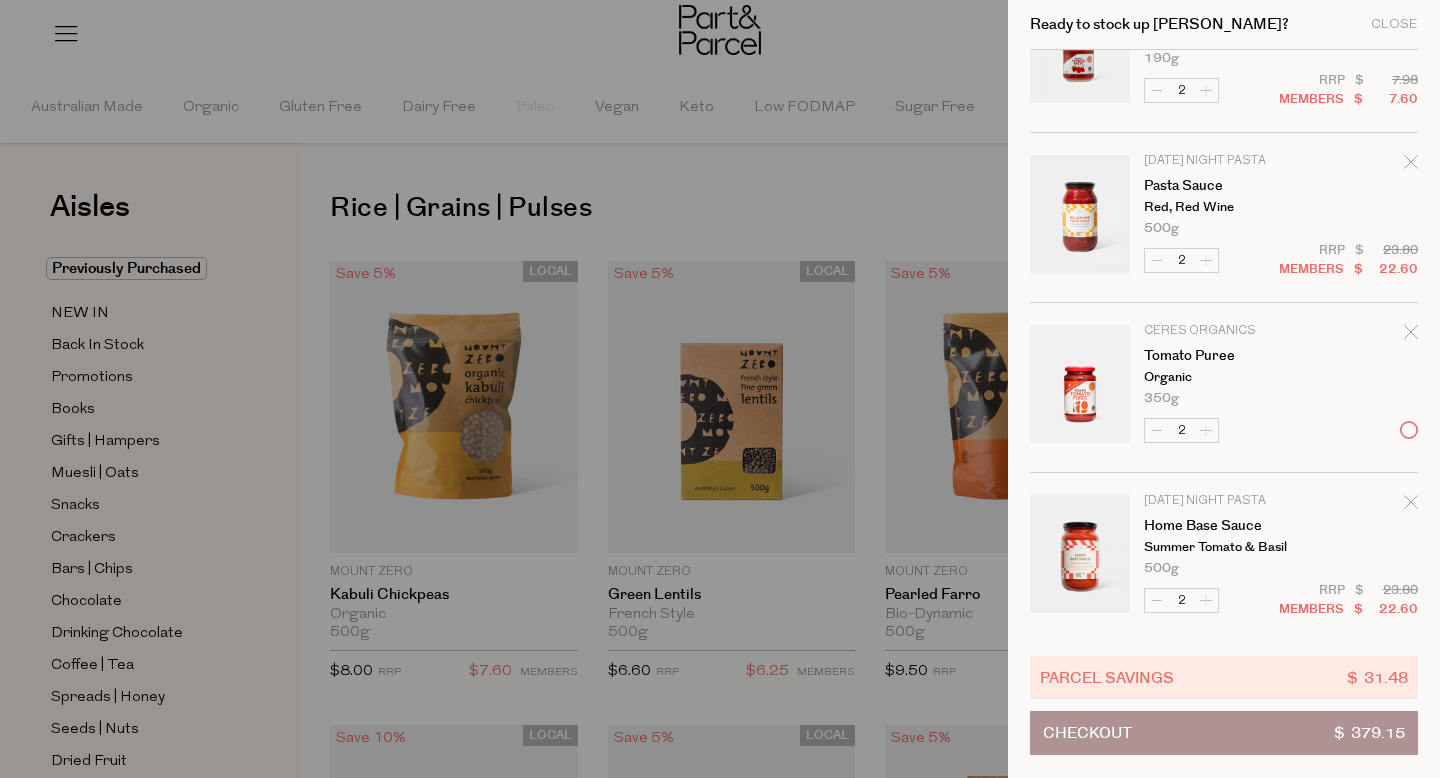 scroll, scrollTop: 994, scrollLeft: 0, axis: vertical 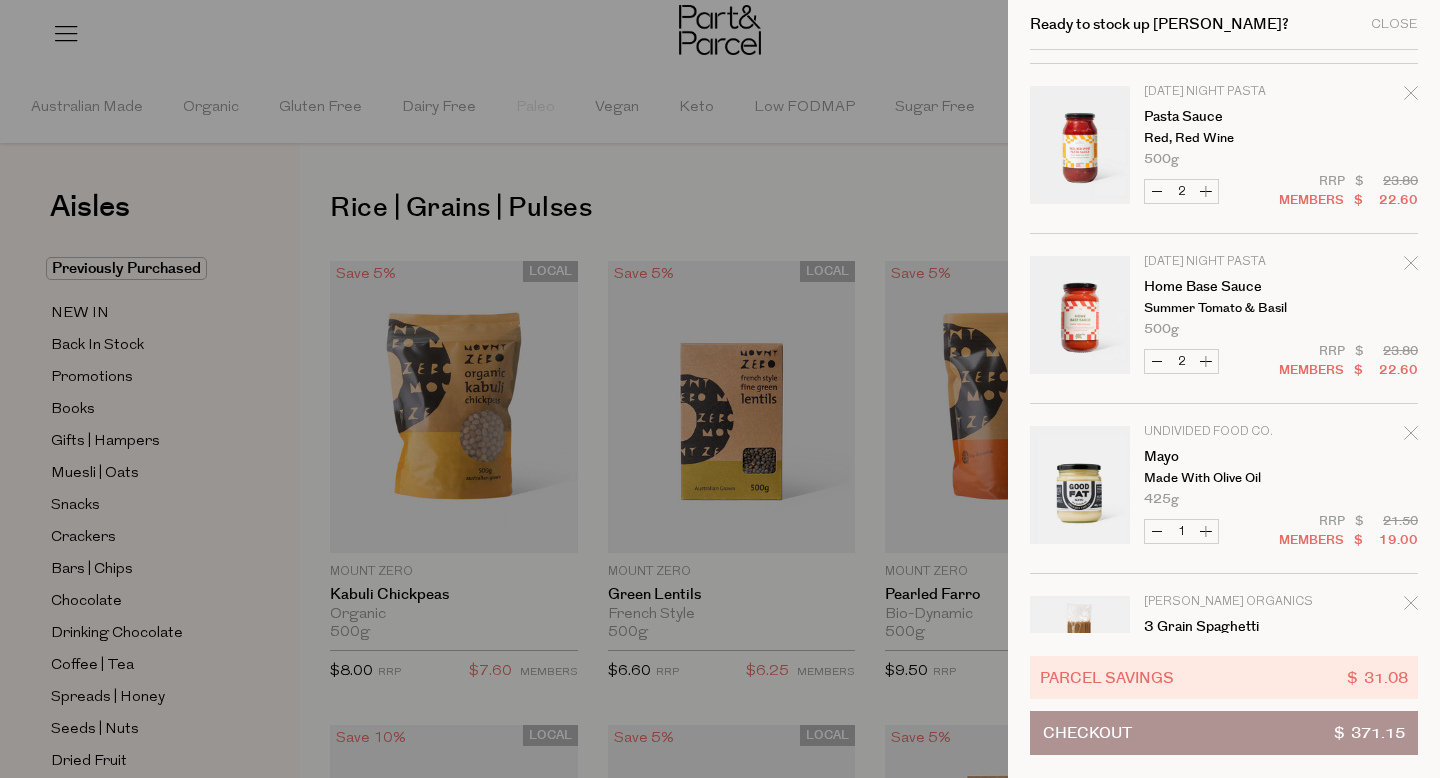click 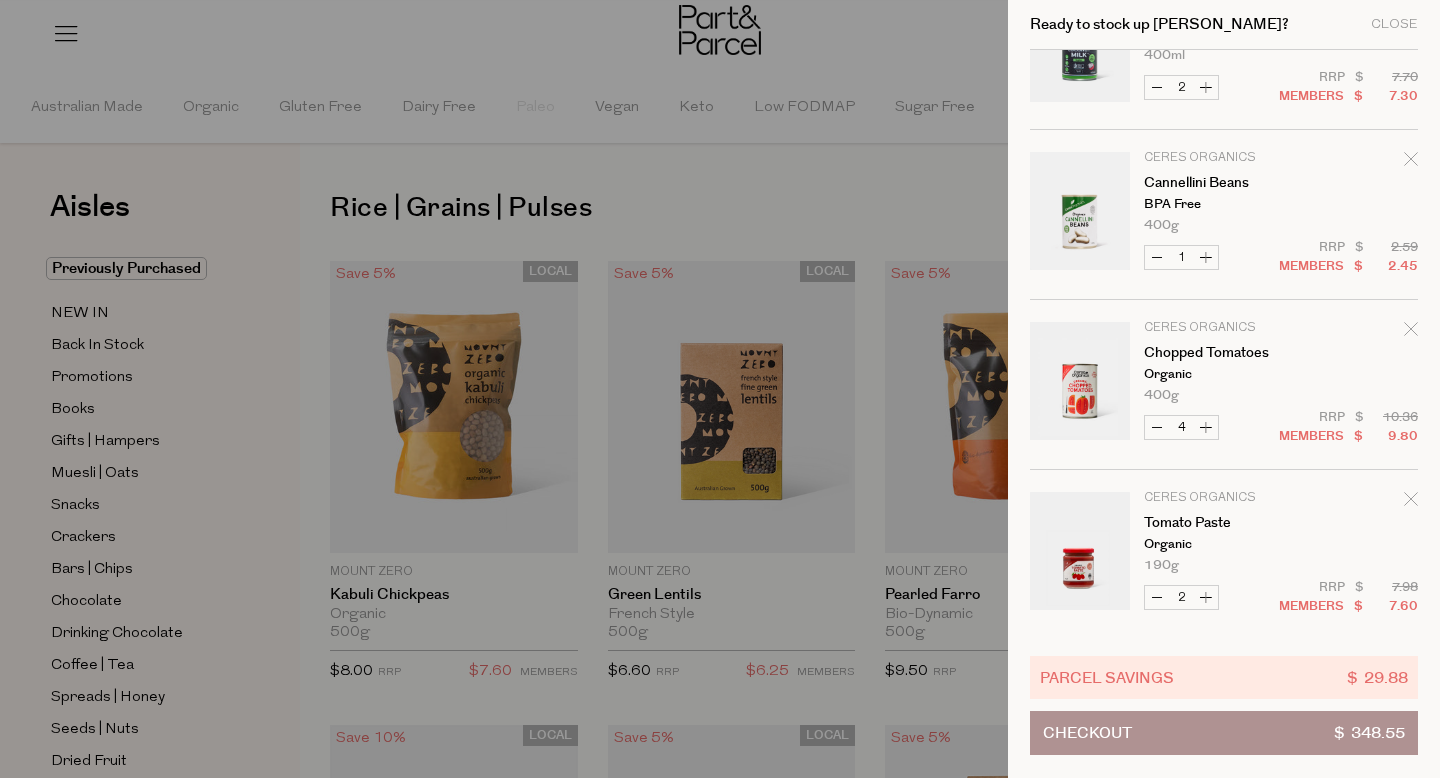 scroll, scrollTop: 375, scrollLeft: 0, axis: vertical 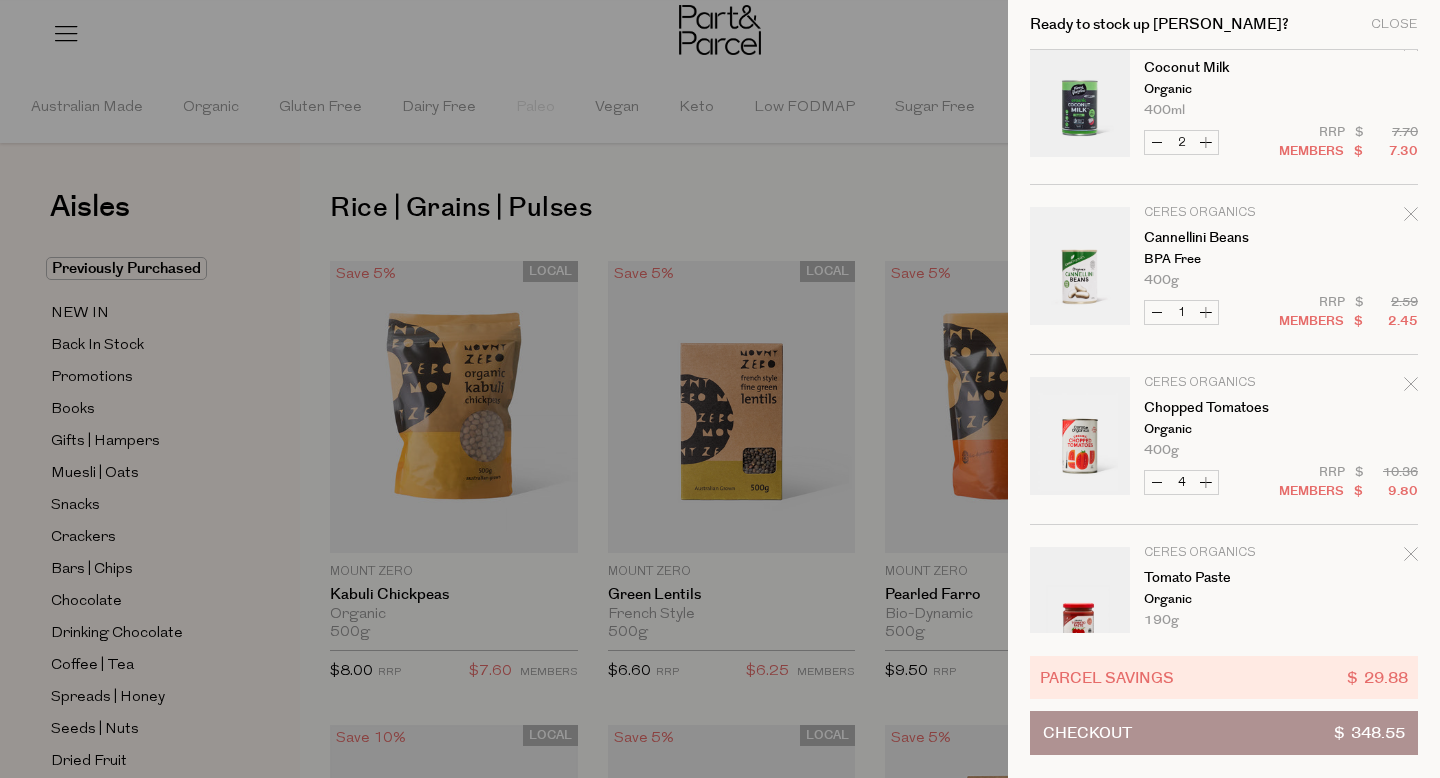 click at bounding box center (720, 389) 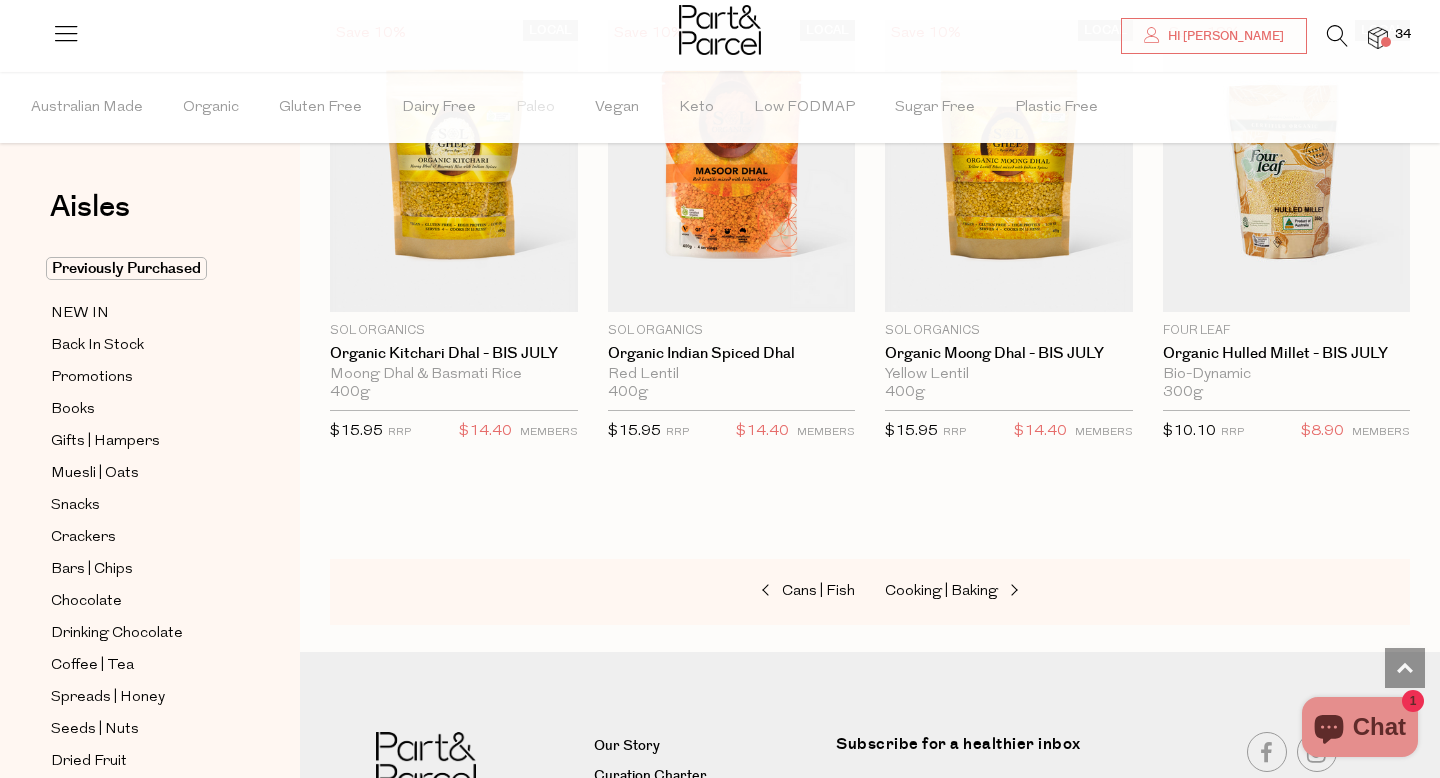 scroll, scrollTop: 4428, scrollLeft: 0, axis: vertical 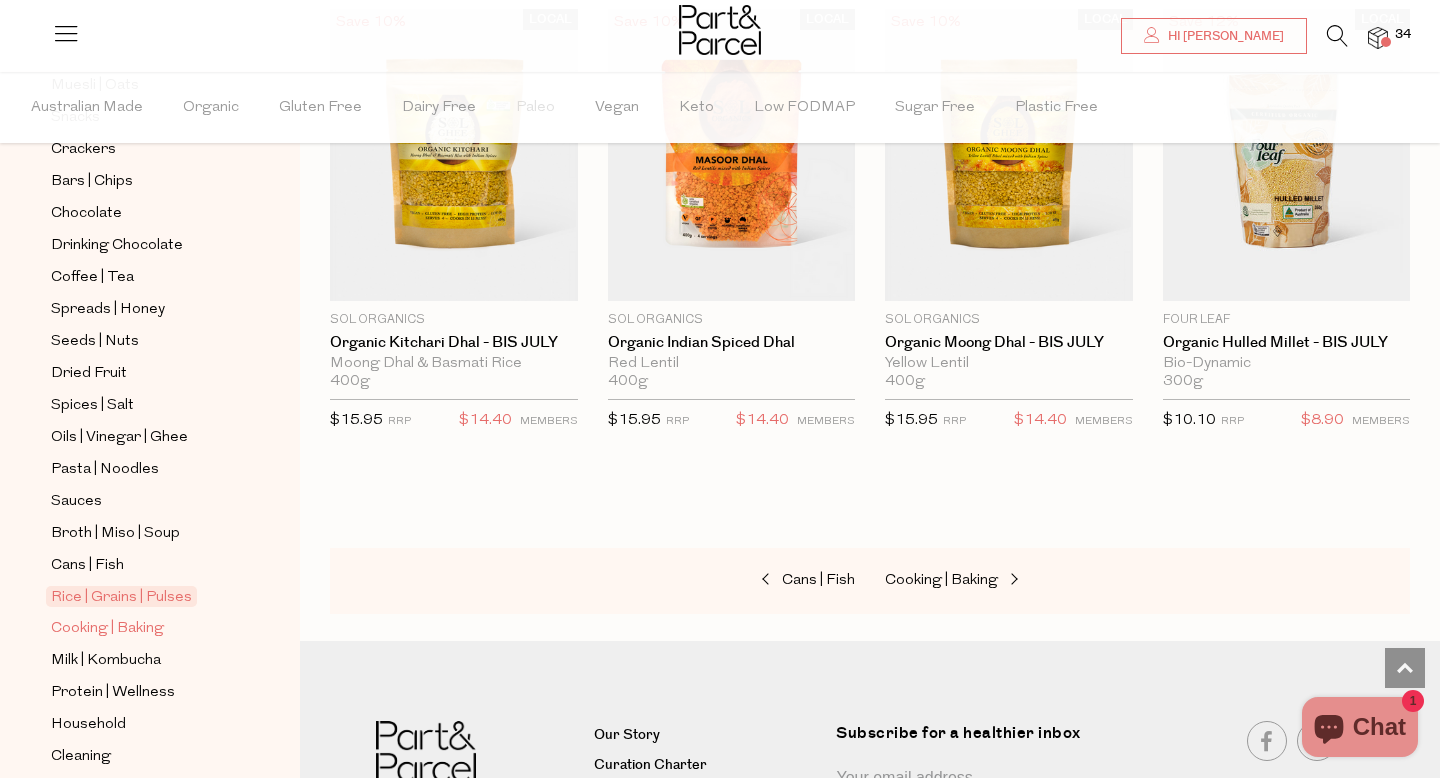 click on "Cooking | Baking" at bounding box center [107, 629] 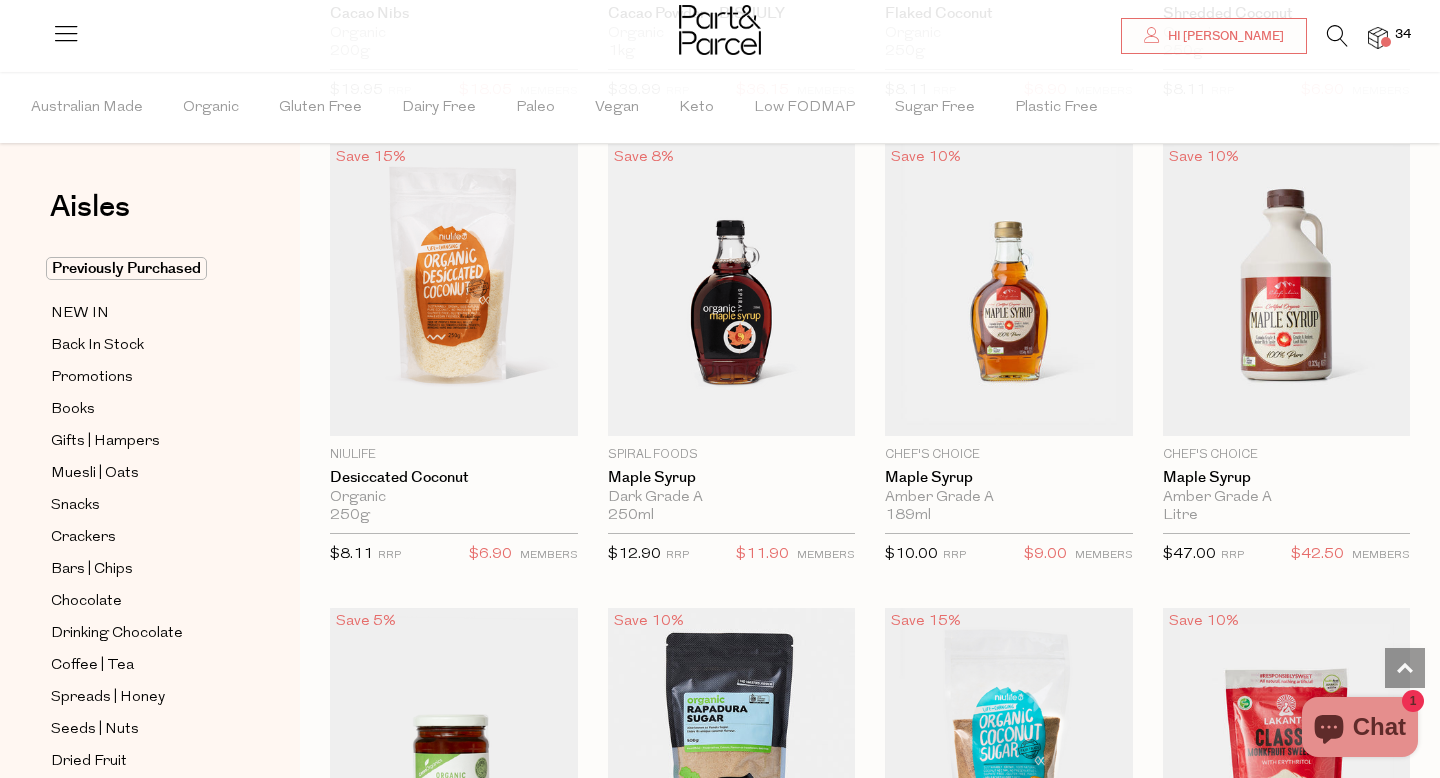 scroll, scrollTop: 3372, scrollLeft: 0, axis: vertical 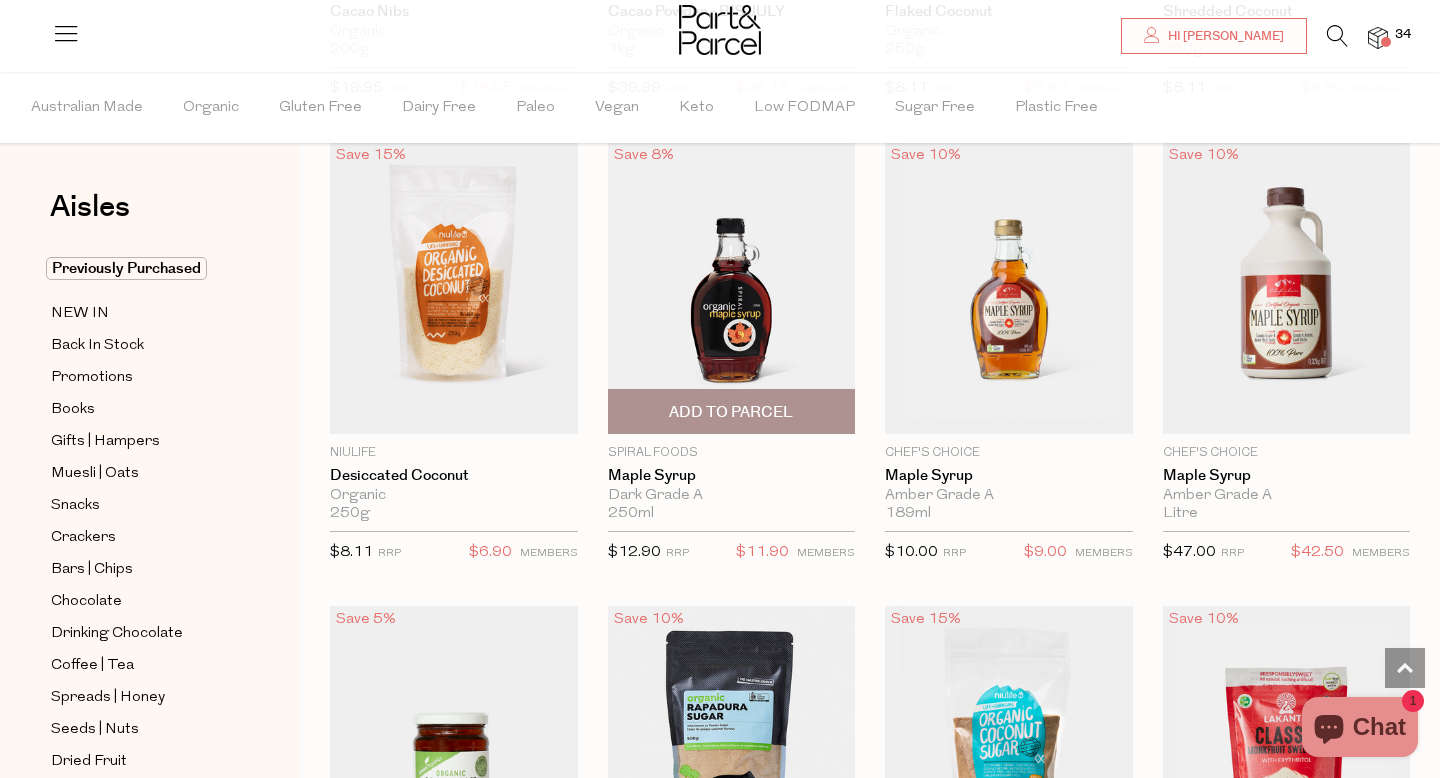 click on "Add To Parcel" at bounding box center (731, 412) 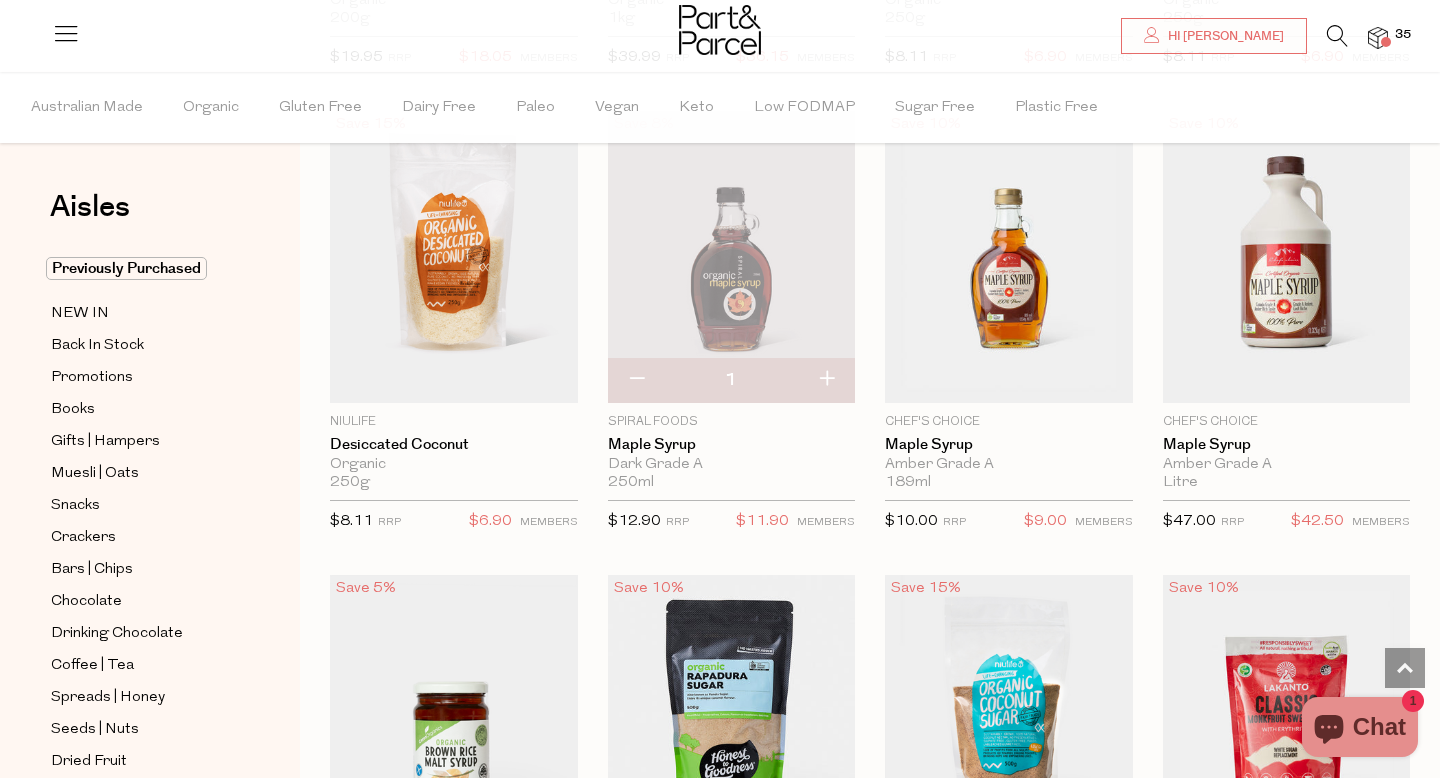scroll, scrollTop: 3401, scrollLeft: 0, axis: vertical 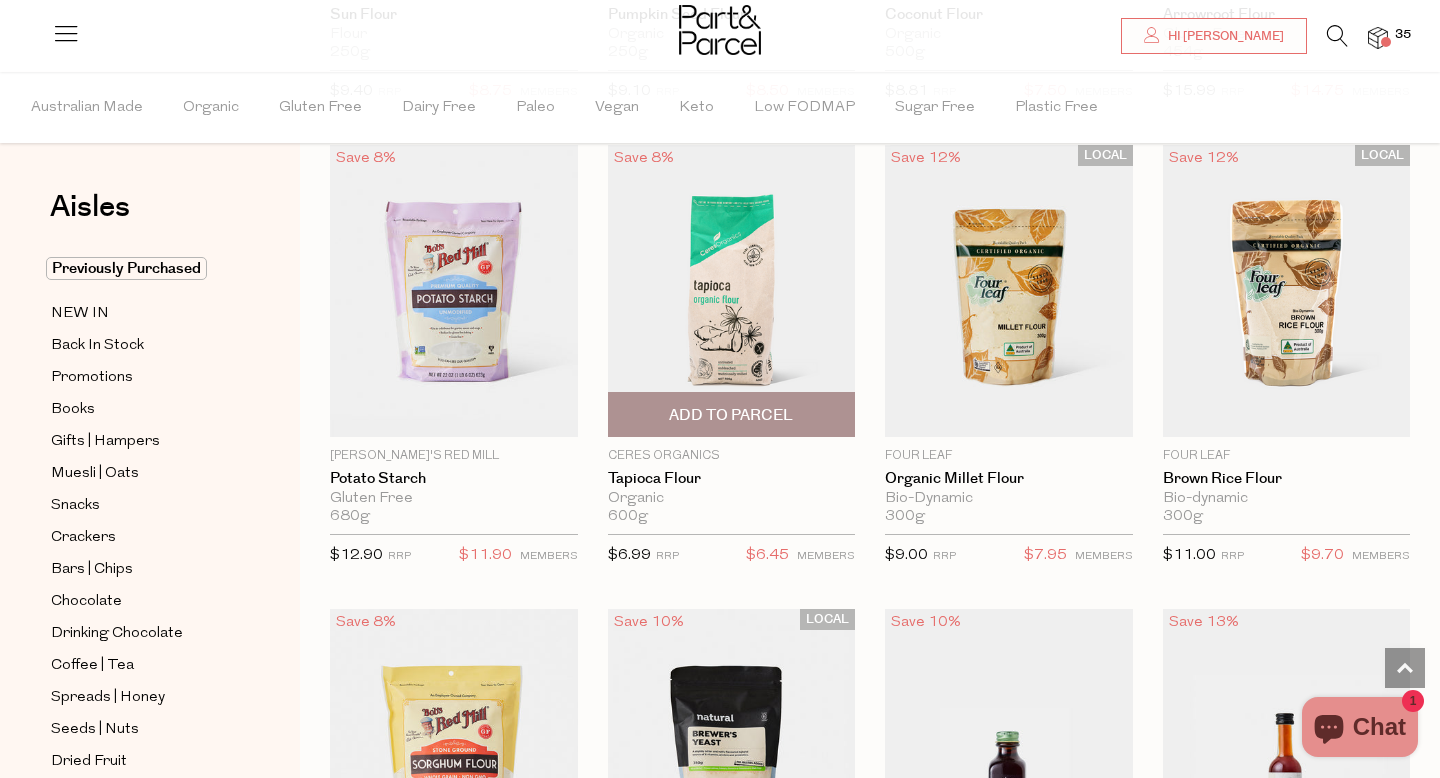 click on "Add To Parcel" at bounding box center (731, 415) 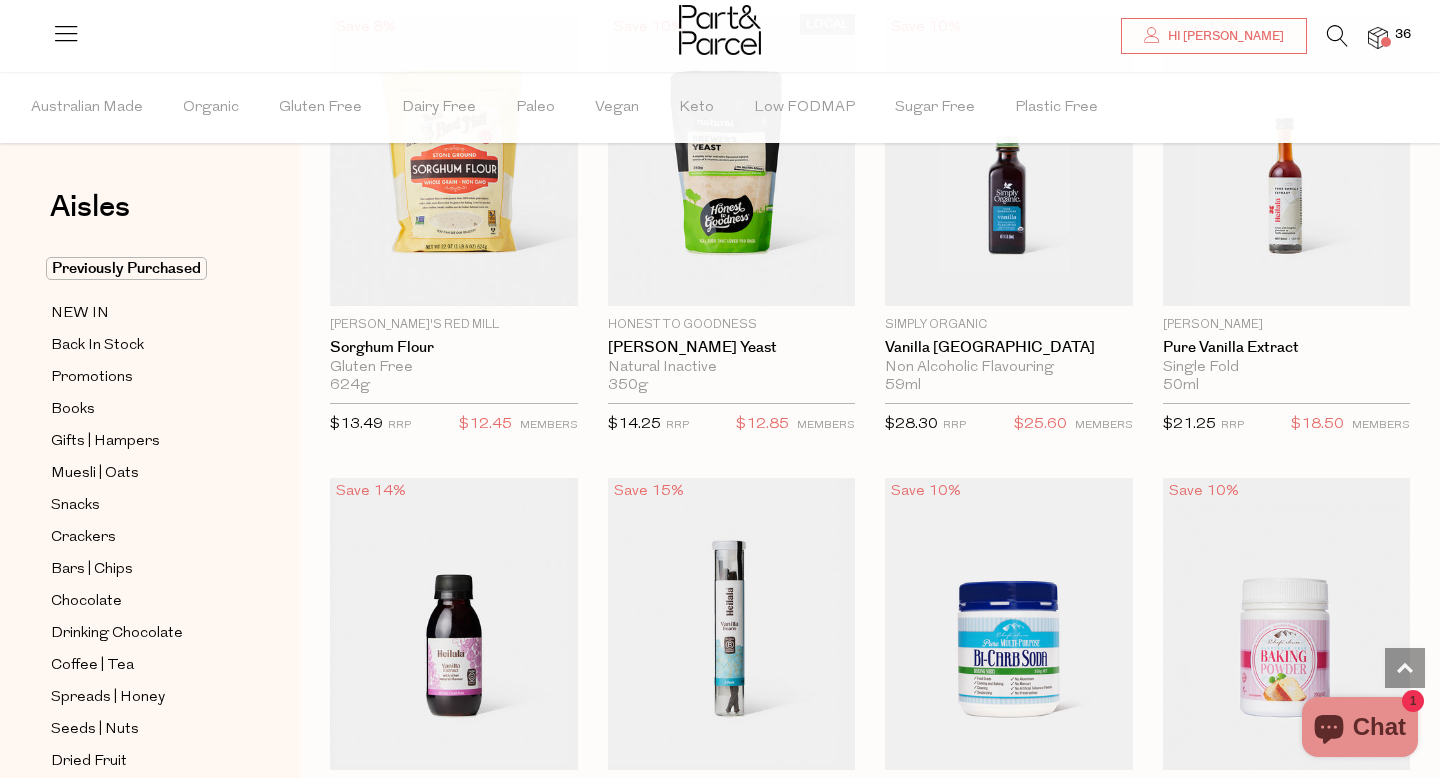scroll, scrollTop: 8143, scrollLeft: 0, axis: vertical 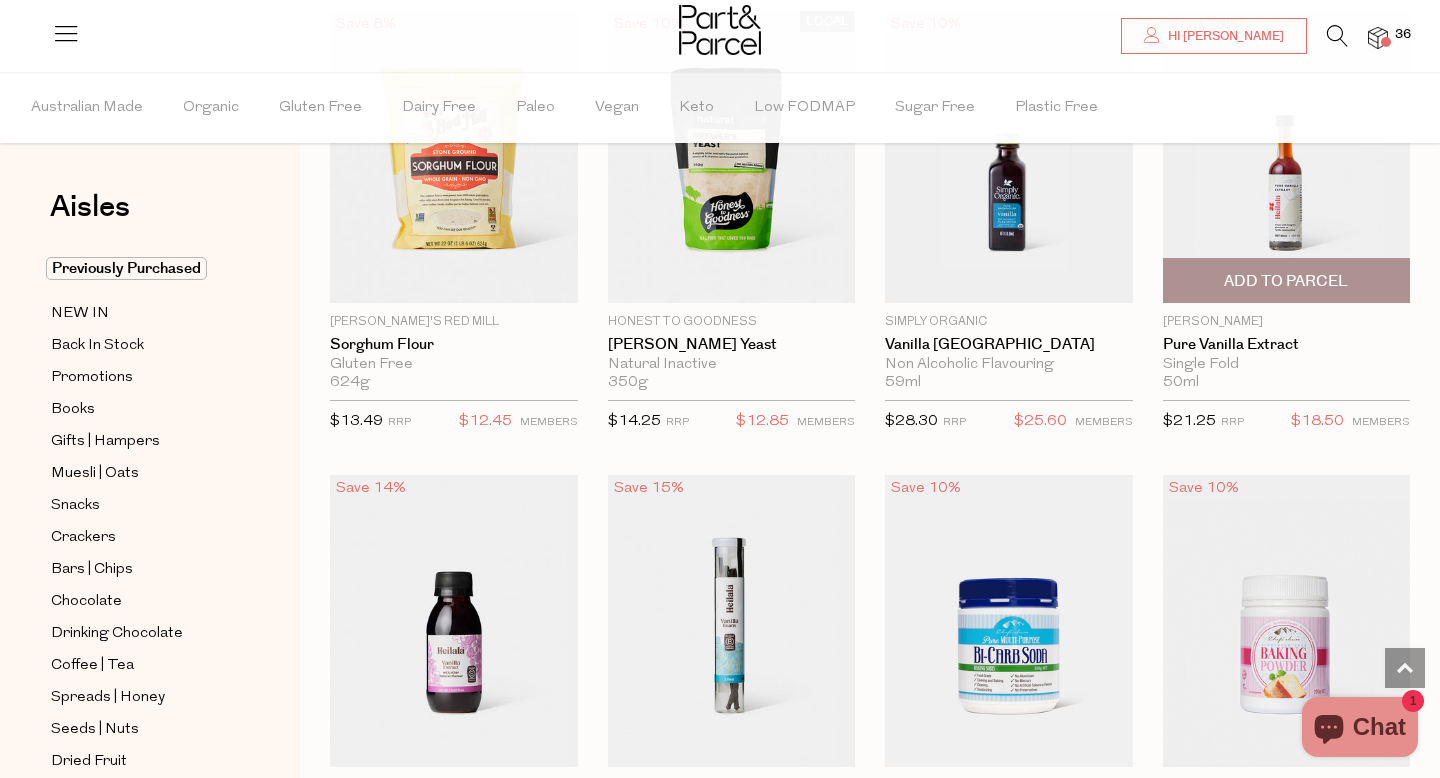click on "Add To Parcel" at bounding box center (1287, 280) 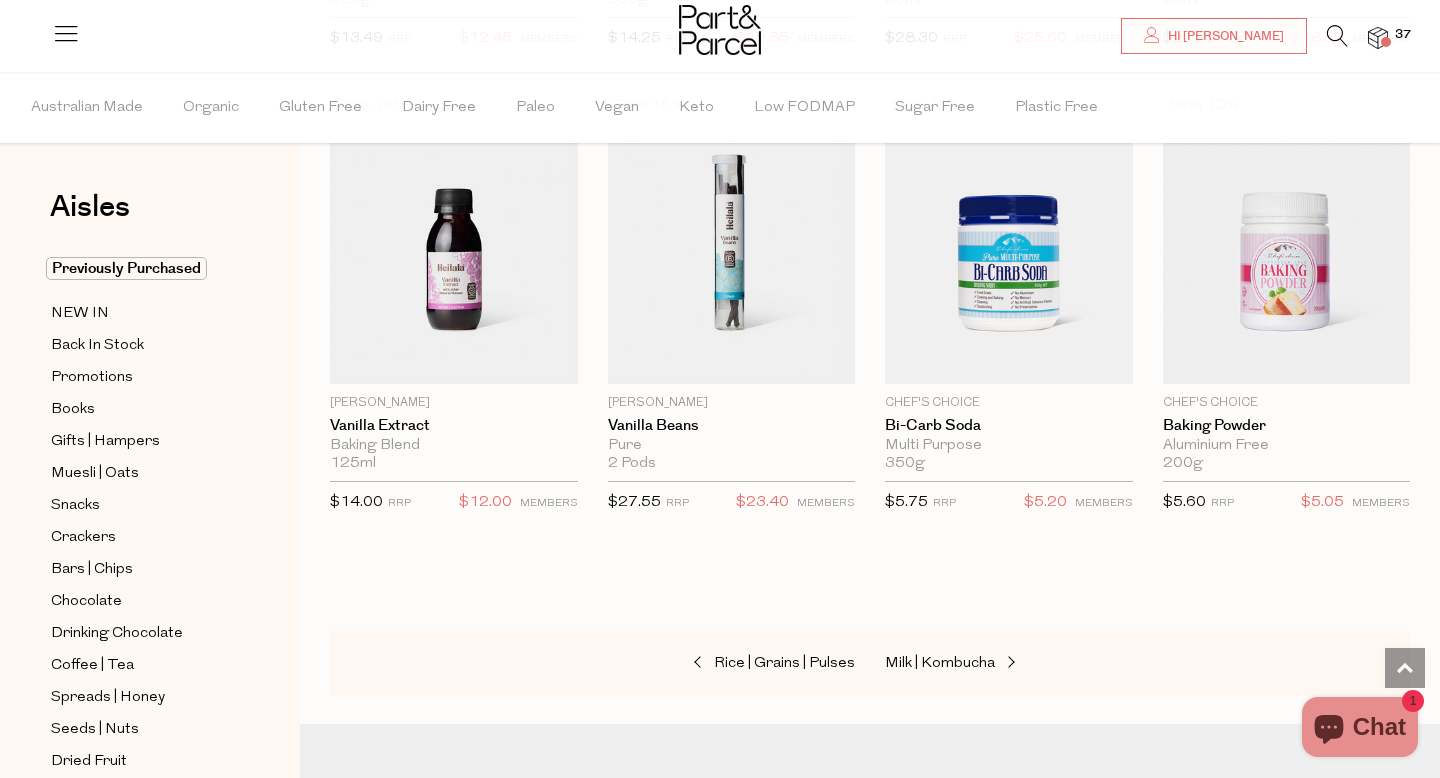 scroll, scrollTop: 8539, scrollLeft: 0, axis: vertical 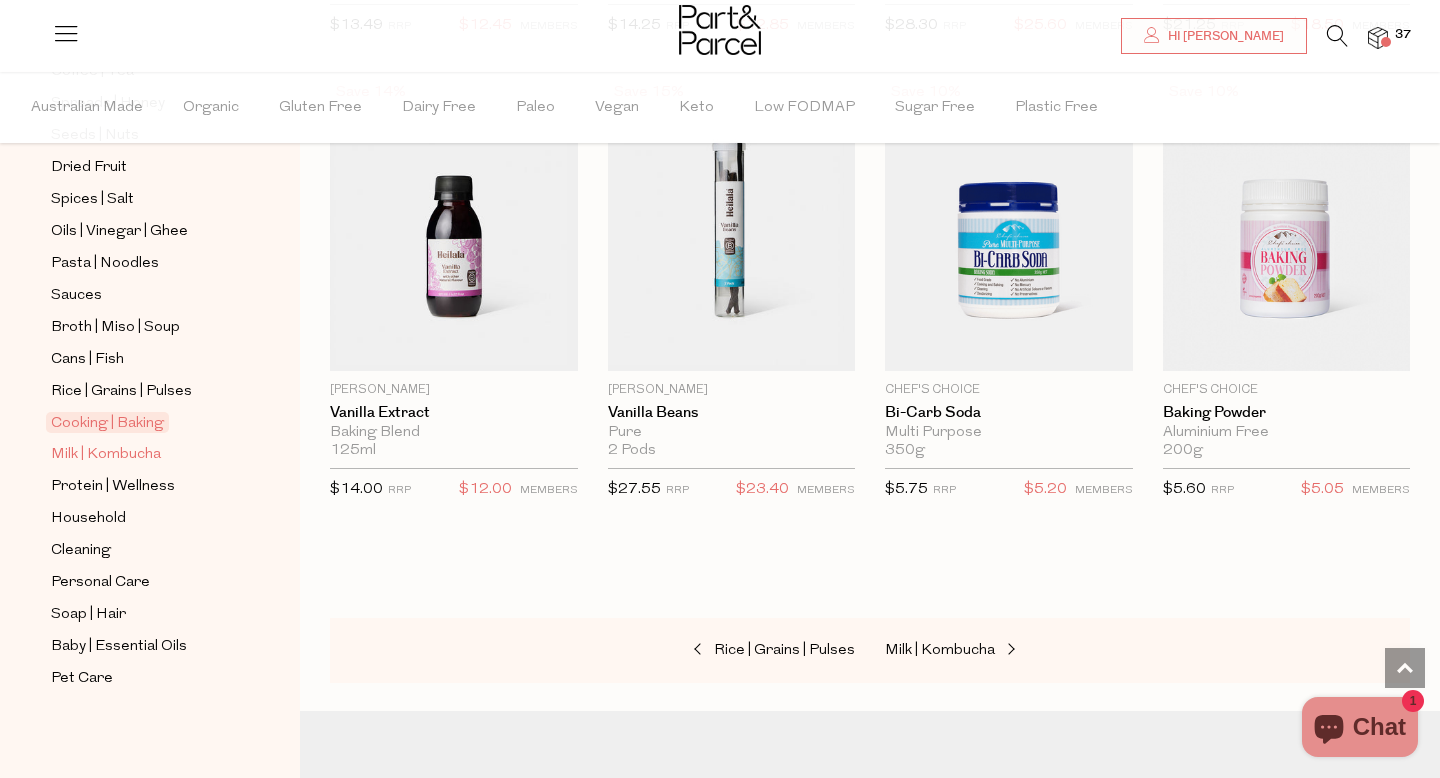 click on "Milk | Kombucha" at bounding box center (106, 455) 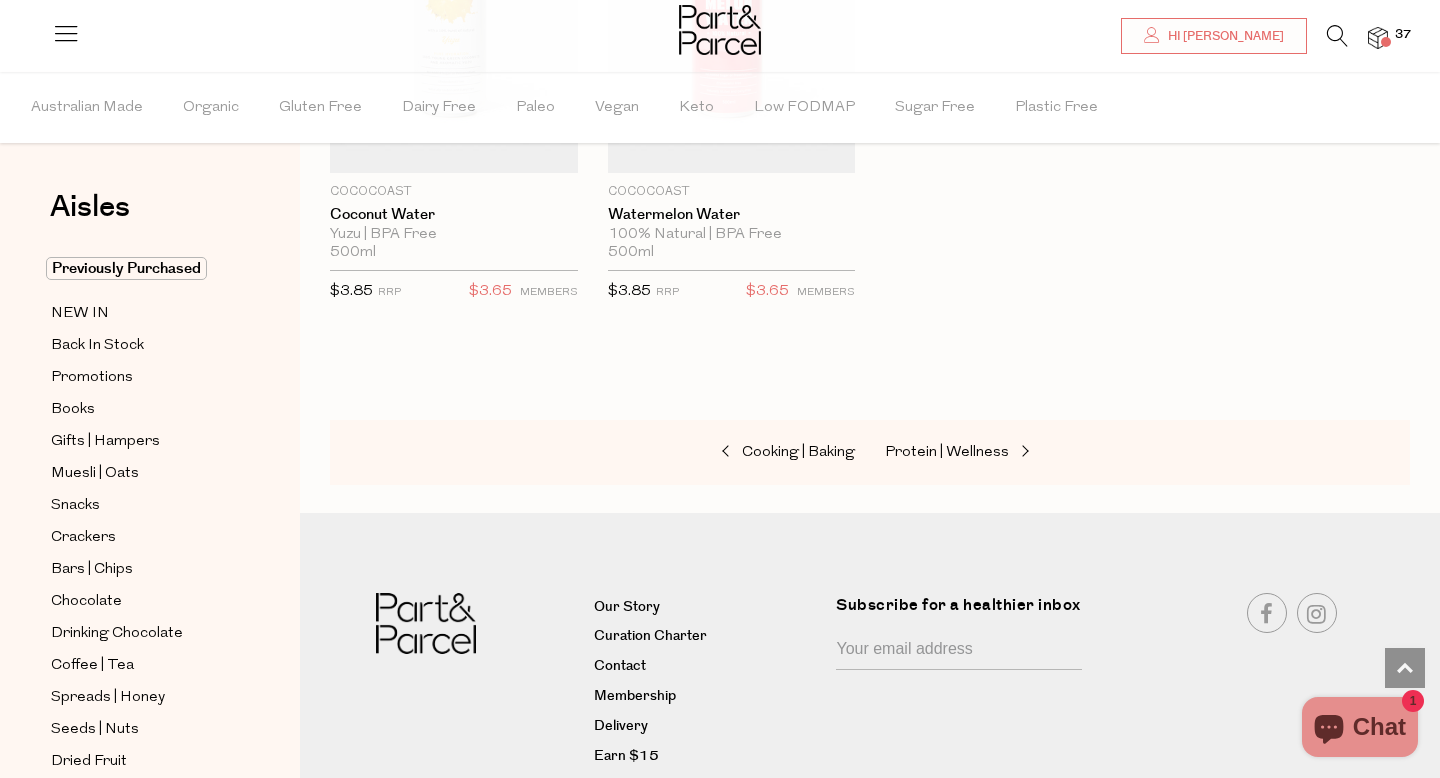 scroll, scrollTop: 4123, scrollLeft: 0, axis: vertical 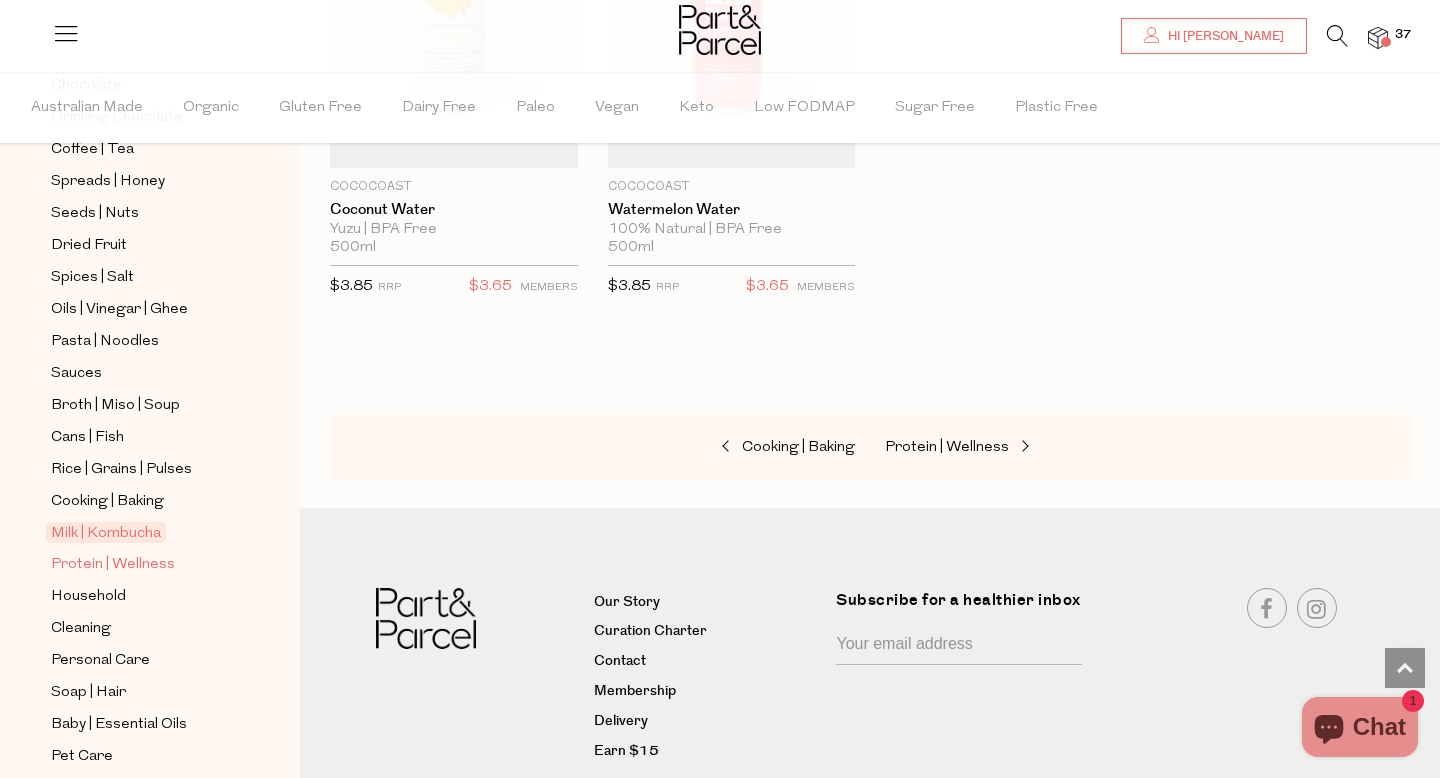 click on "Protein | Wellness" at bounding box center (113, 565) 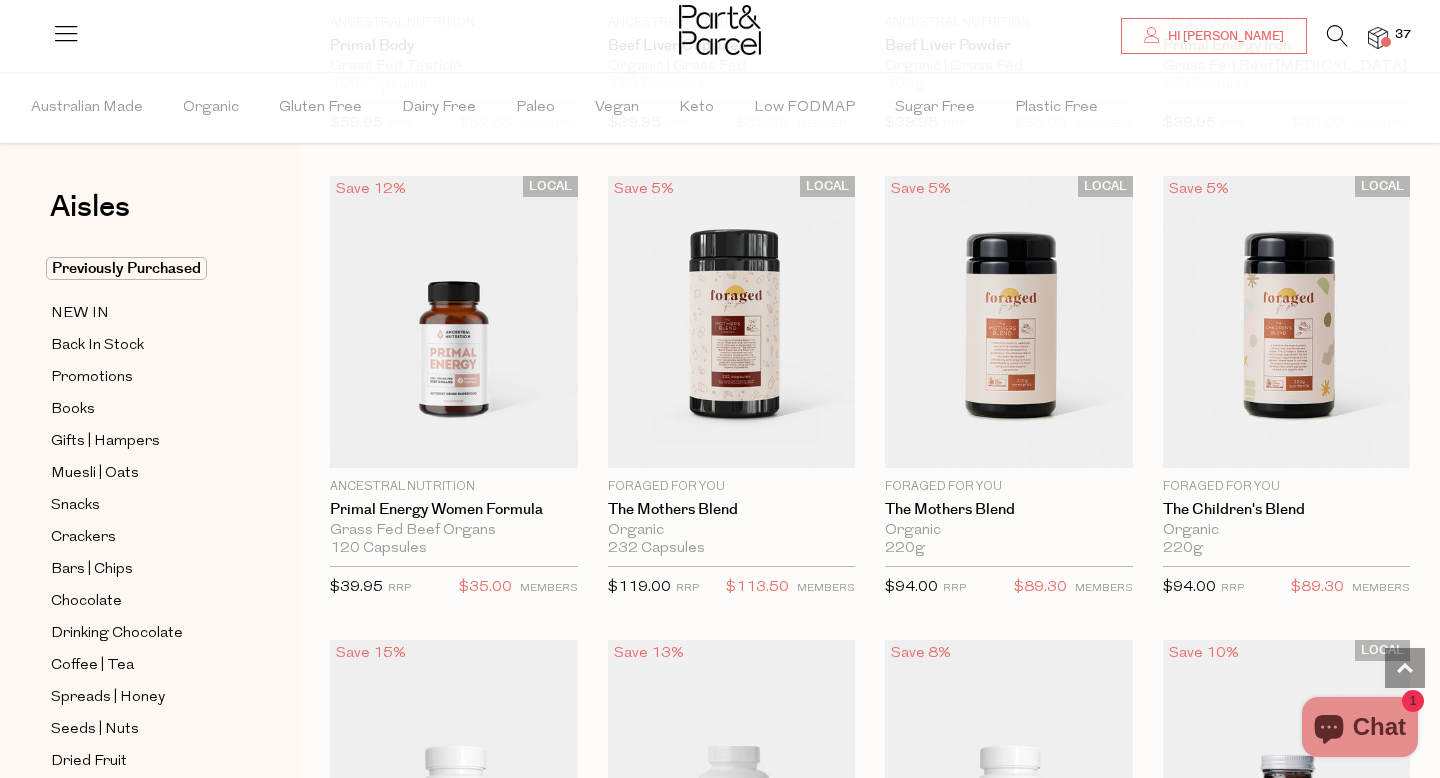 scroll, scrollTop: 3334, scrollLeft: 0, axis: vertical 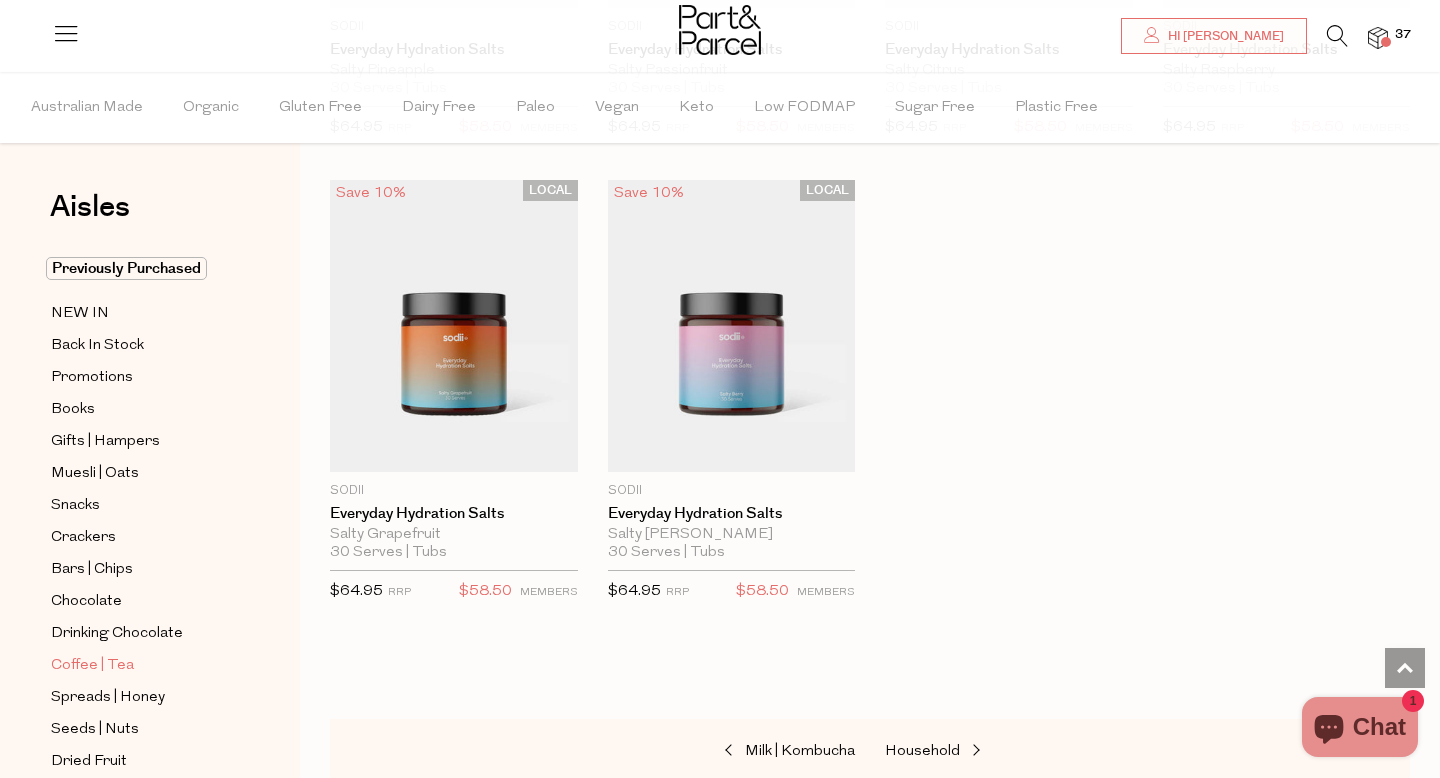 click on "Coffee | Tea" at bounding box center [92, 666] 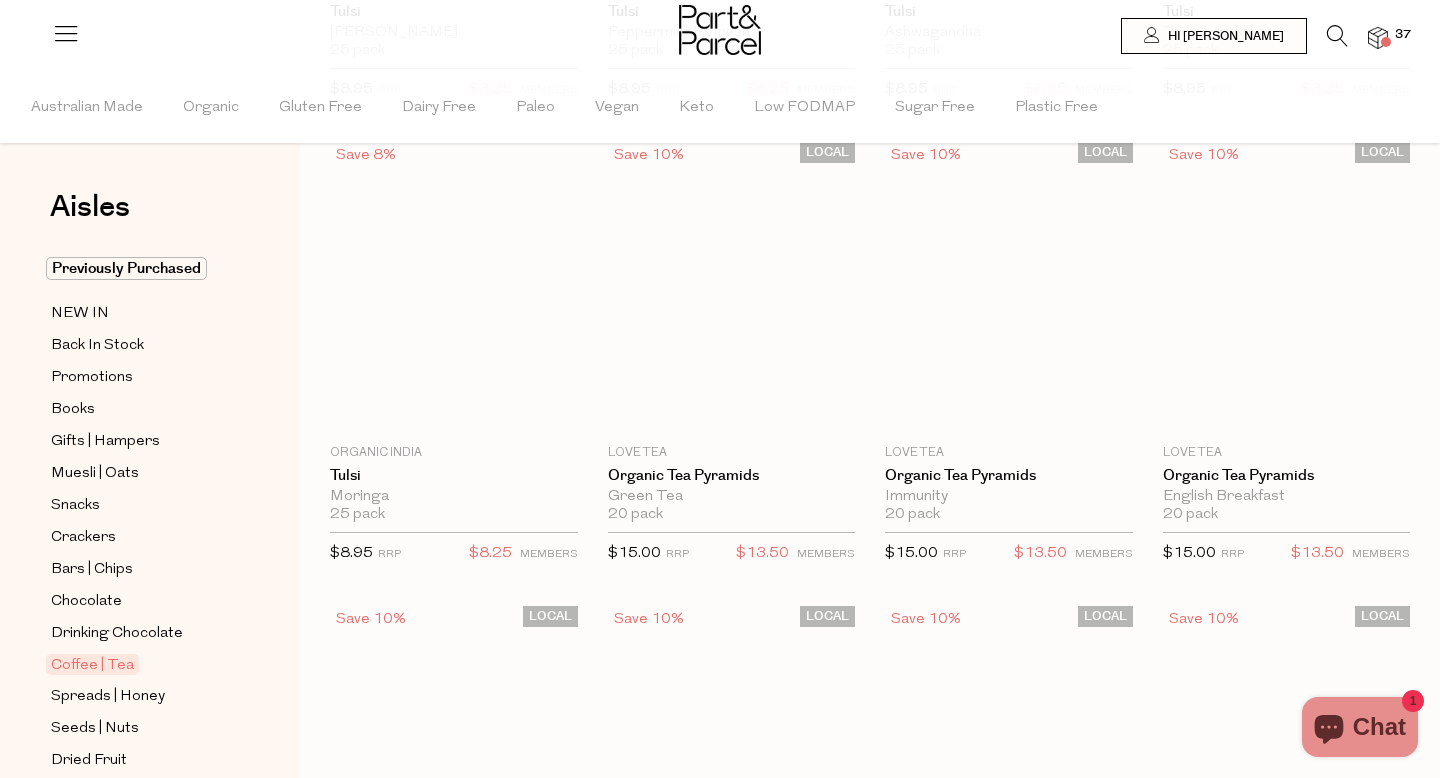 scroll, scrollTop: 0, scrollLeft: 0, axis: both 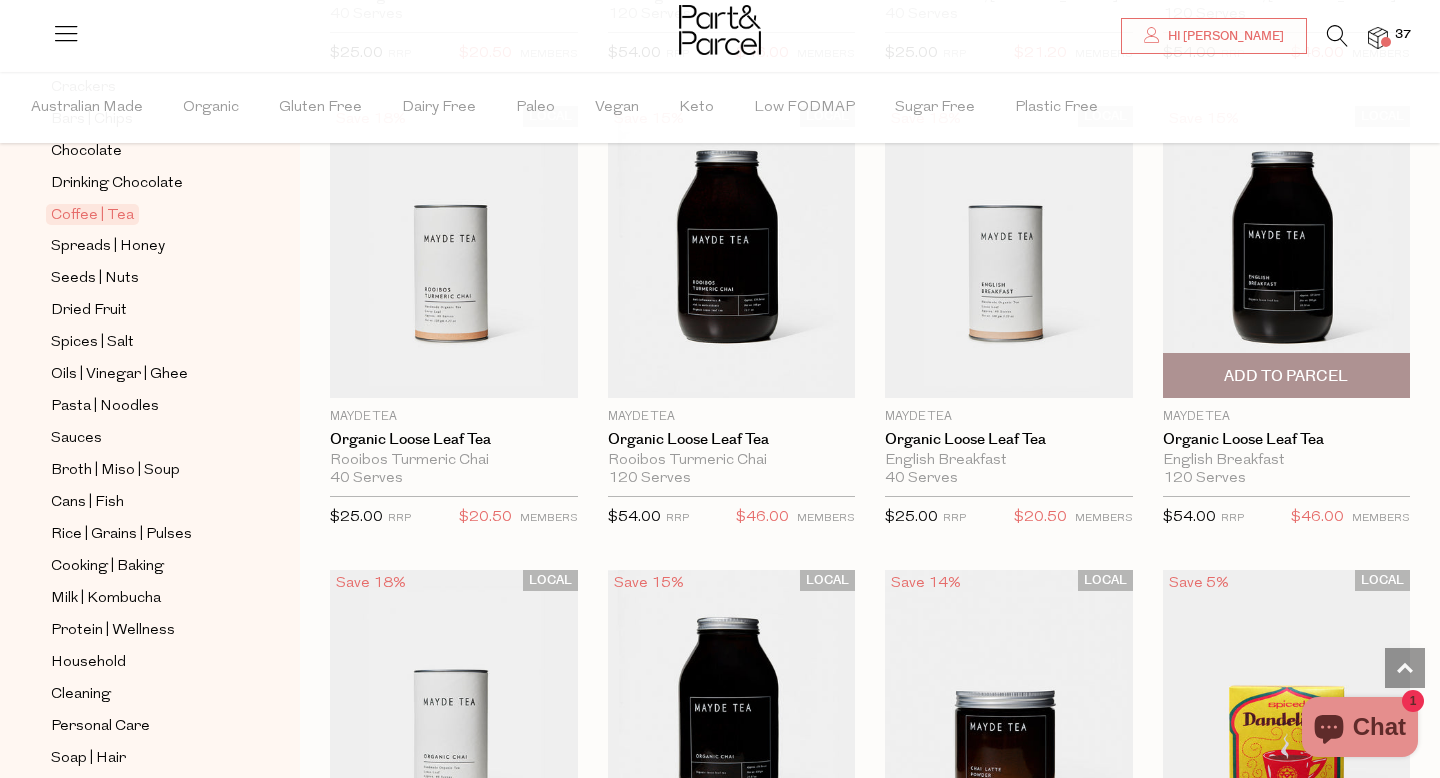 click on "Add To Parcel" at bounding box center [1286, 376] 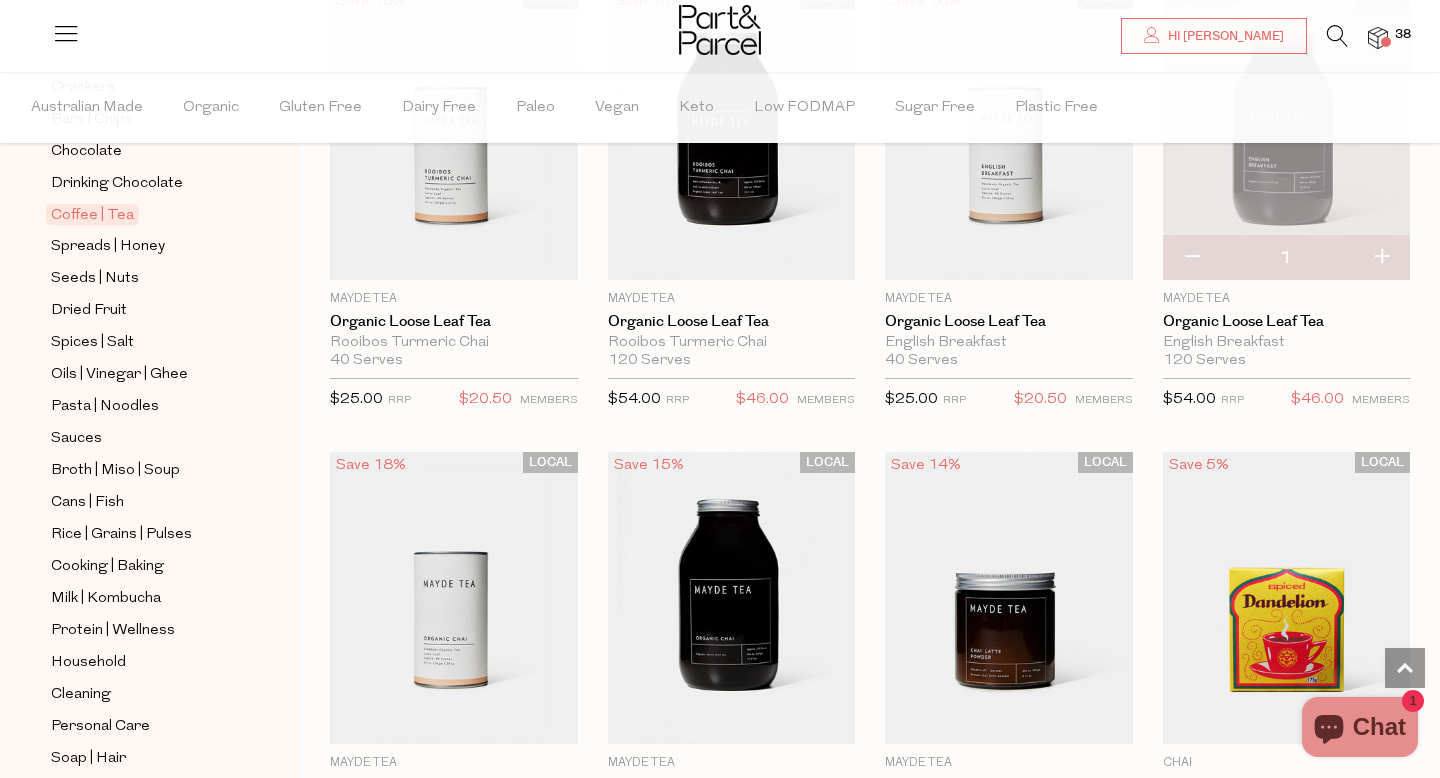 scroll, scrollTop: 5836, scrollLeft: 0, axis: vertical 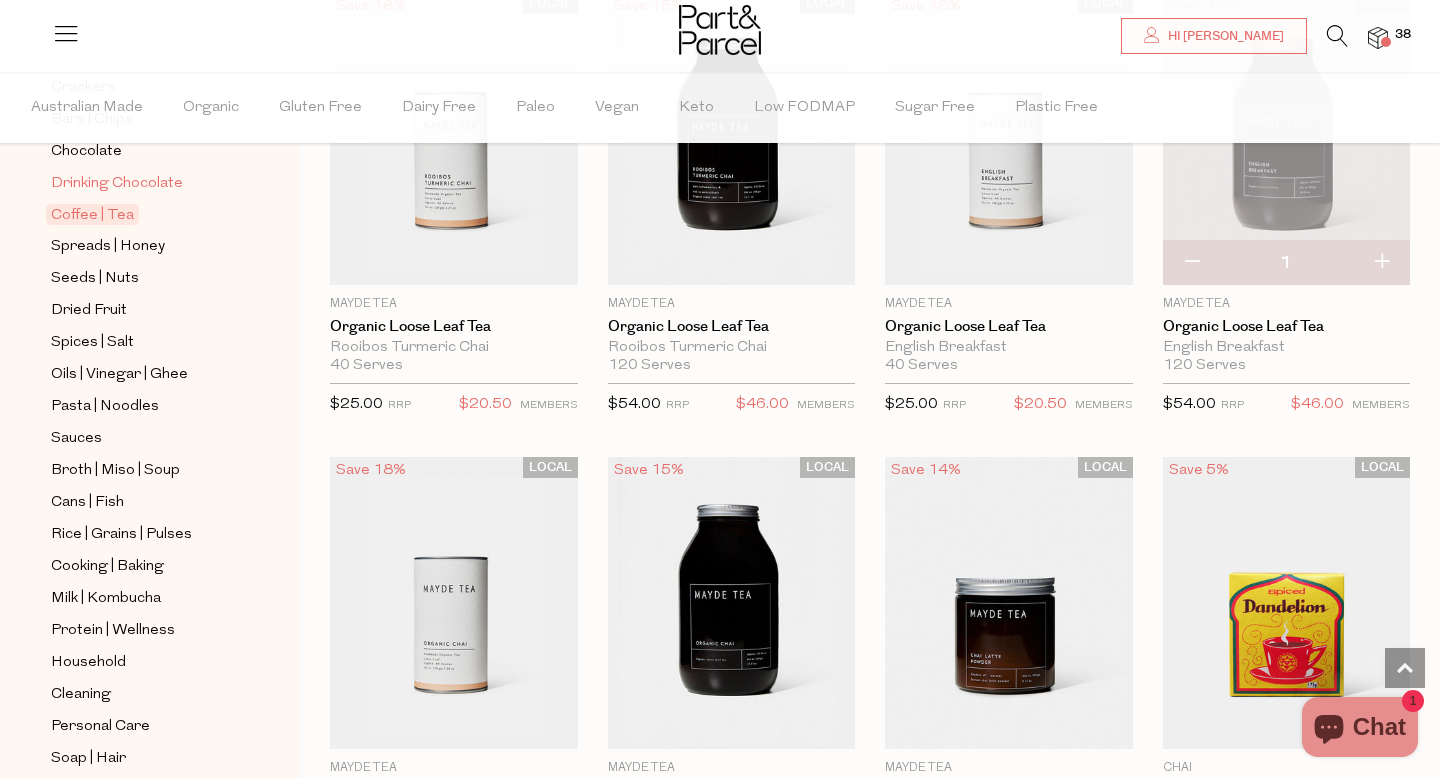 click on "Drinking Chocolate" at bounding box center (117, 184) 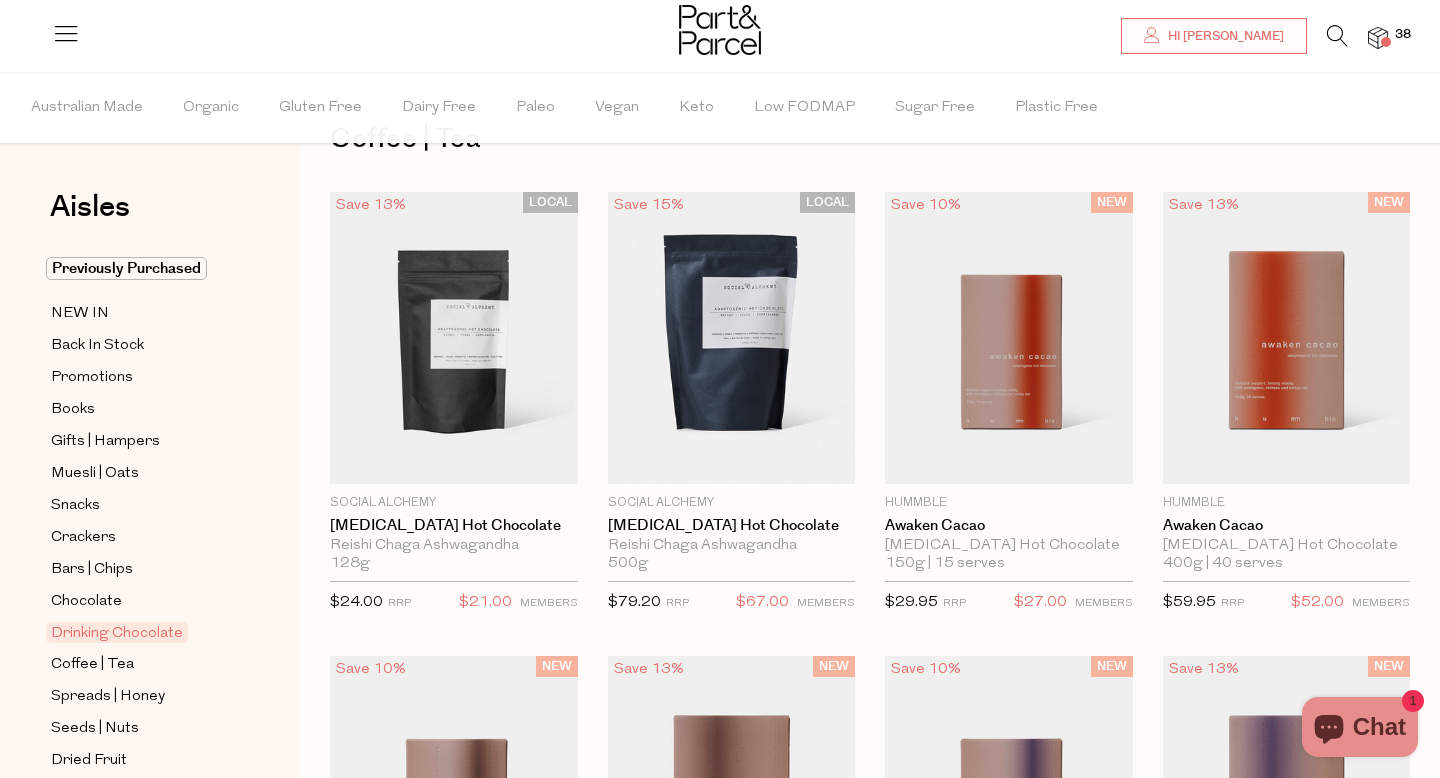 scroll, scrollTop: 0, scrollLeft: 0, axis: both 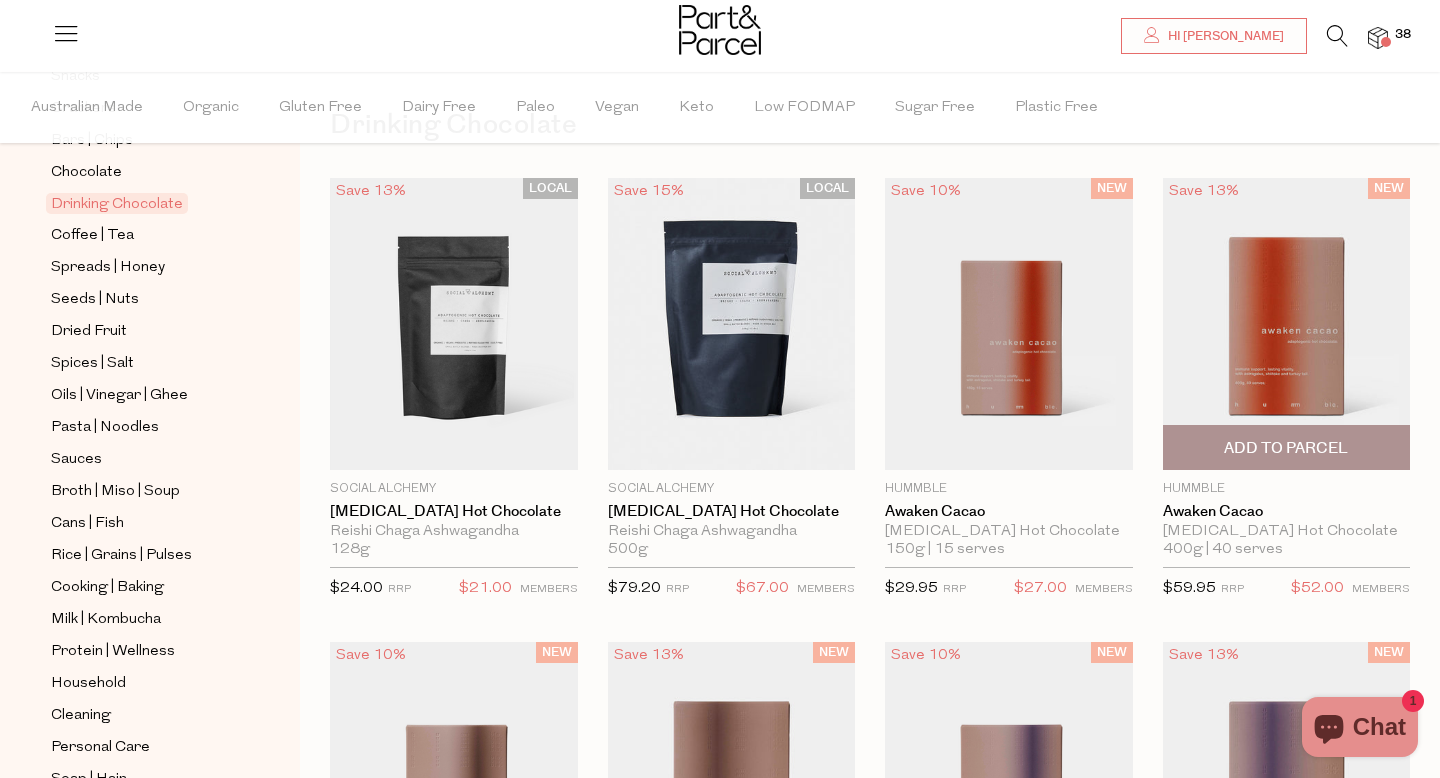 click at bounding box center [1287, 324] 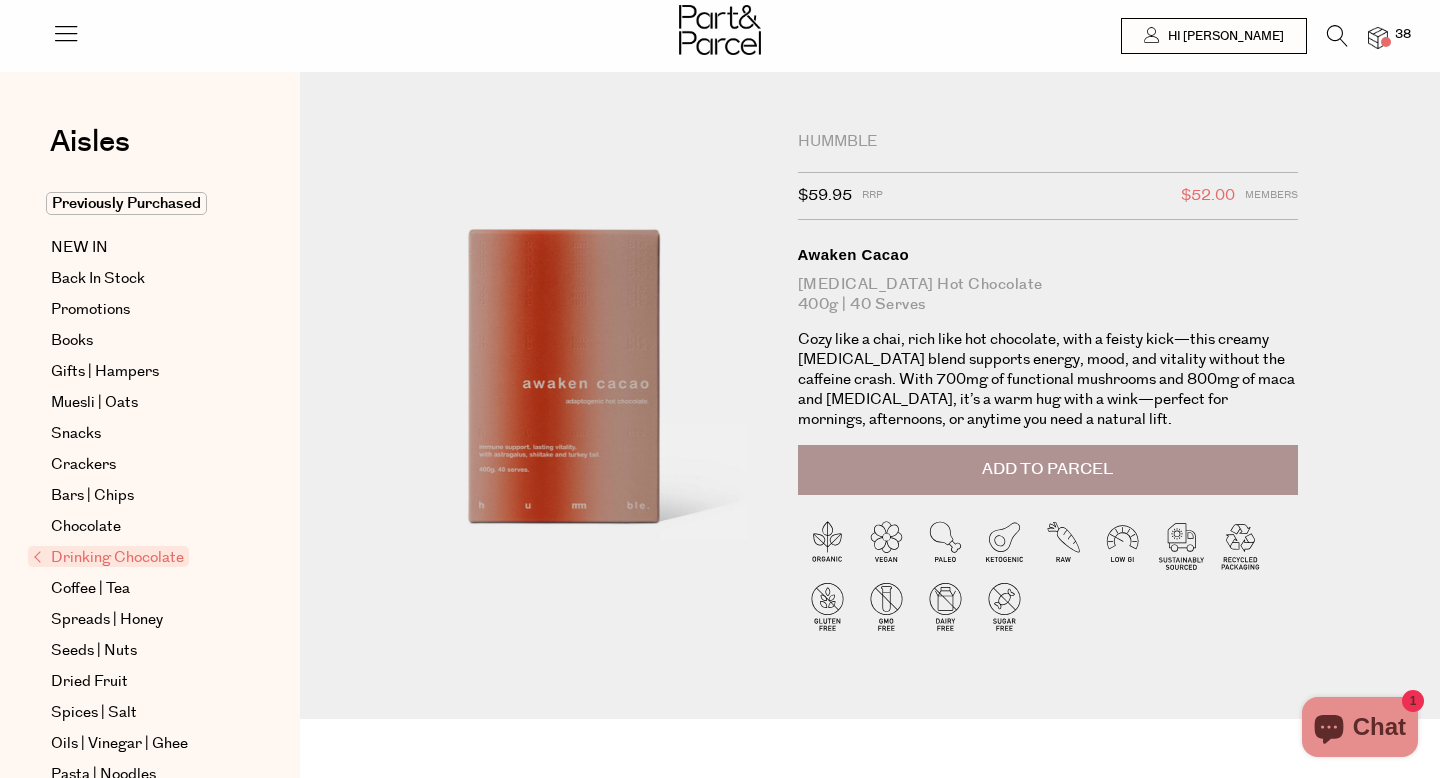 scroll, scrollTop: 0, scrollLeft: 0, axis: both 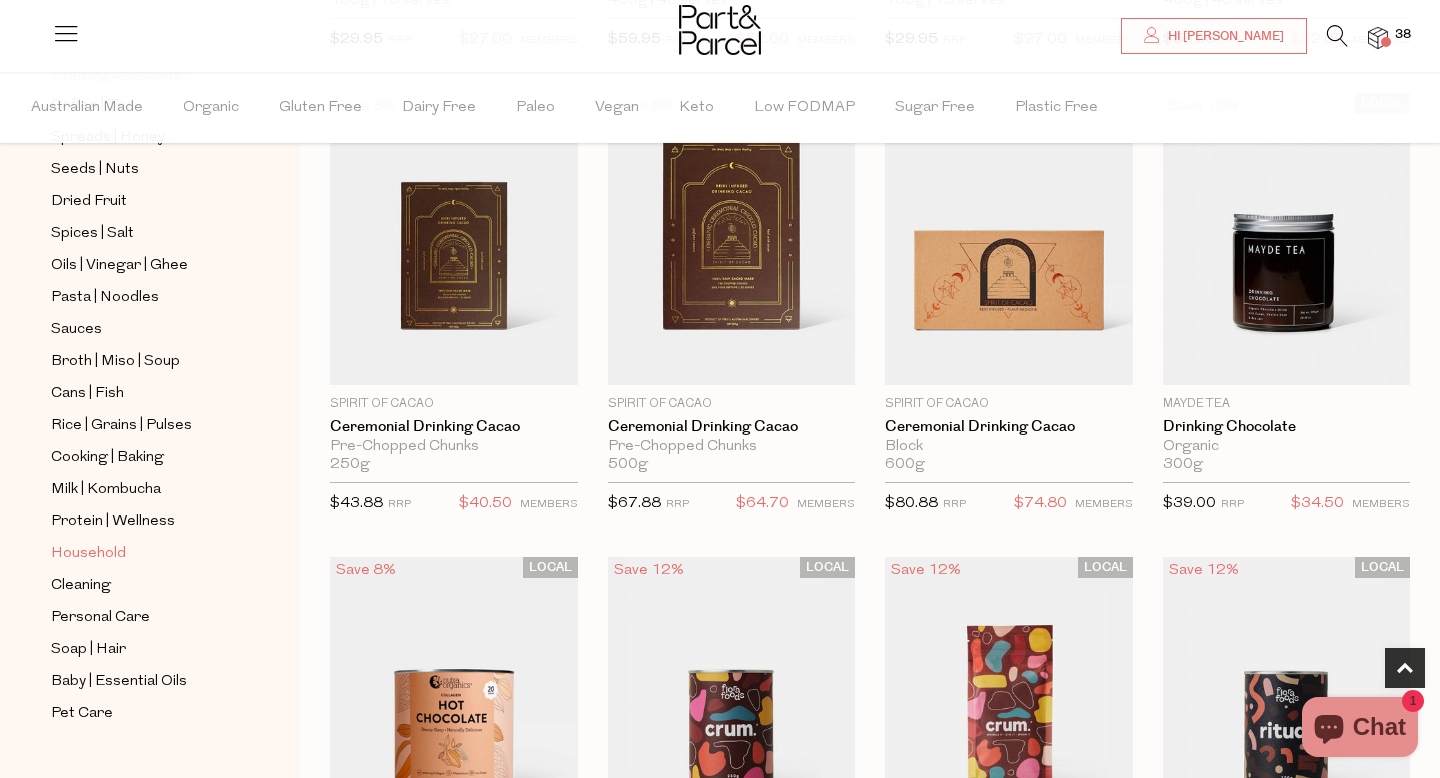 click on "Household" at bounding box center [88, 554] 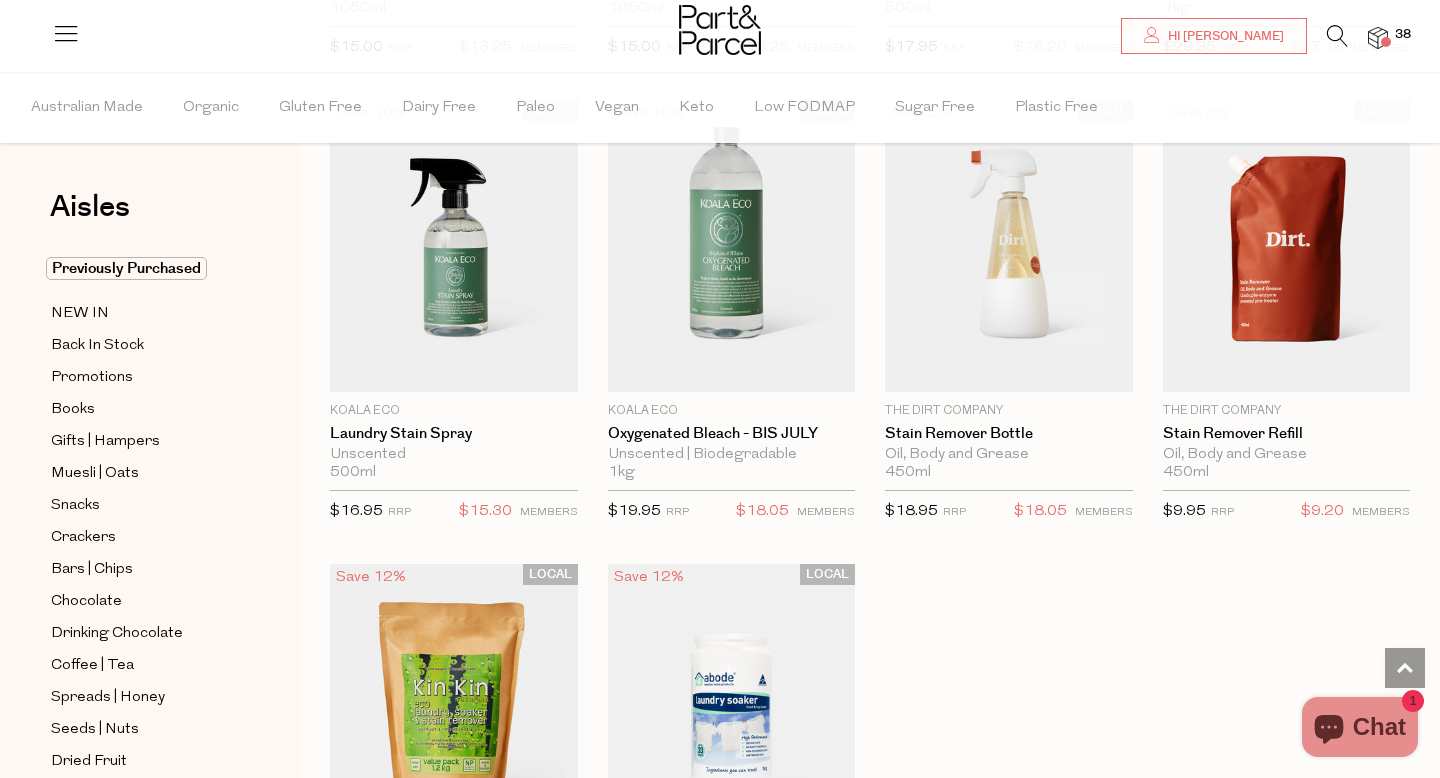 scroll, scrollTop: 5294, scrollLeft: 0, axis: vertical 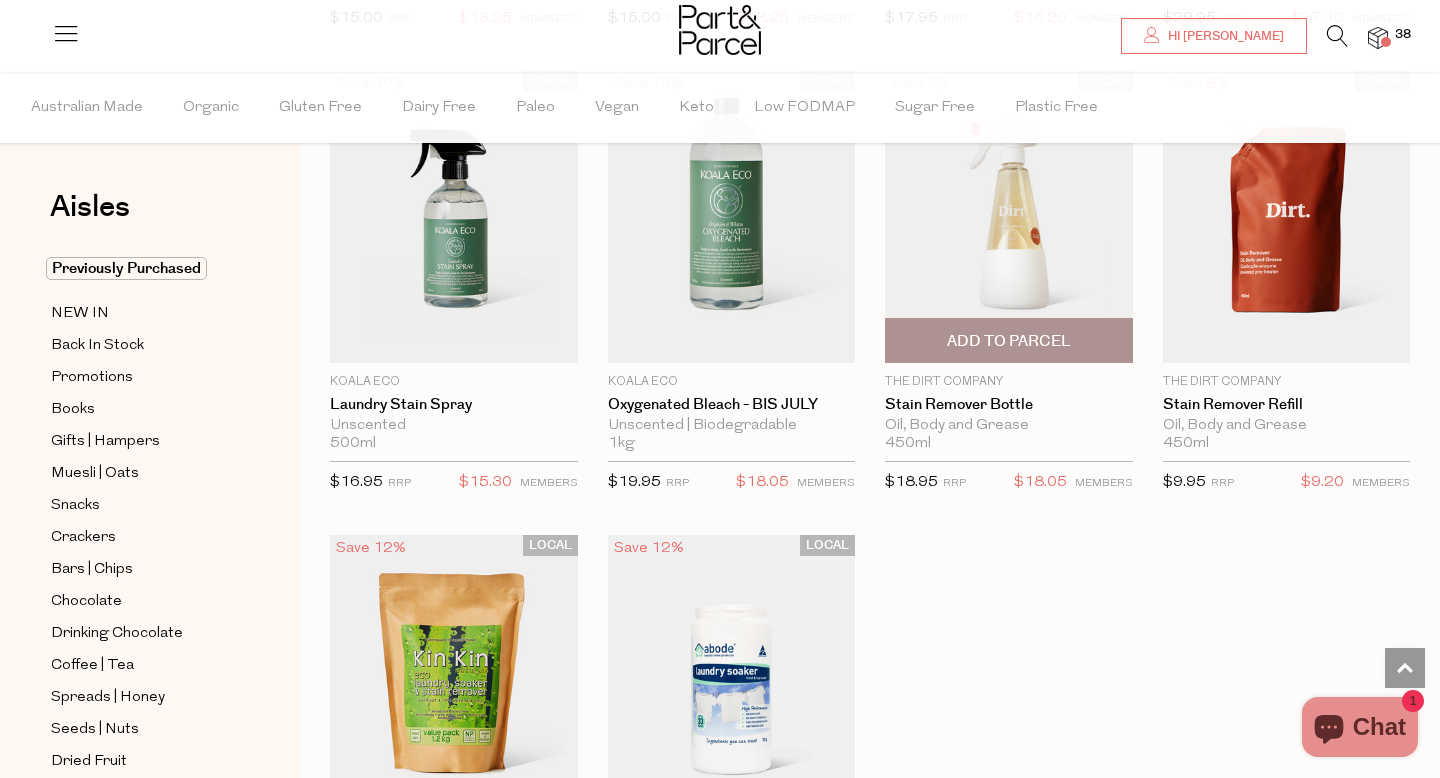click on "Add To Parcel" at bounding box center [1009, 341] 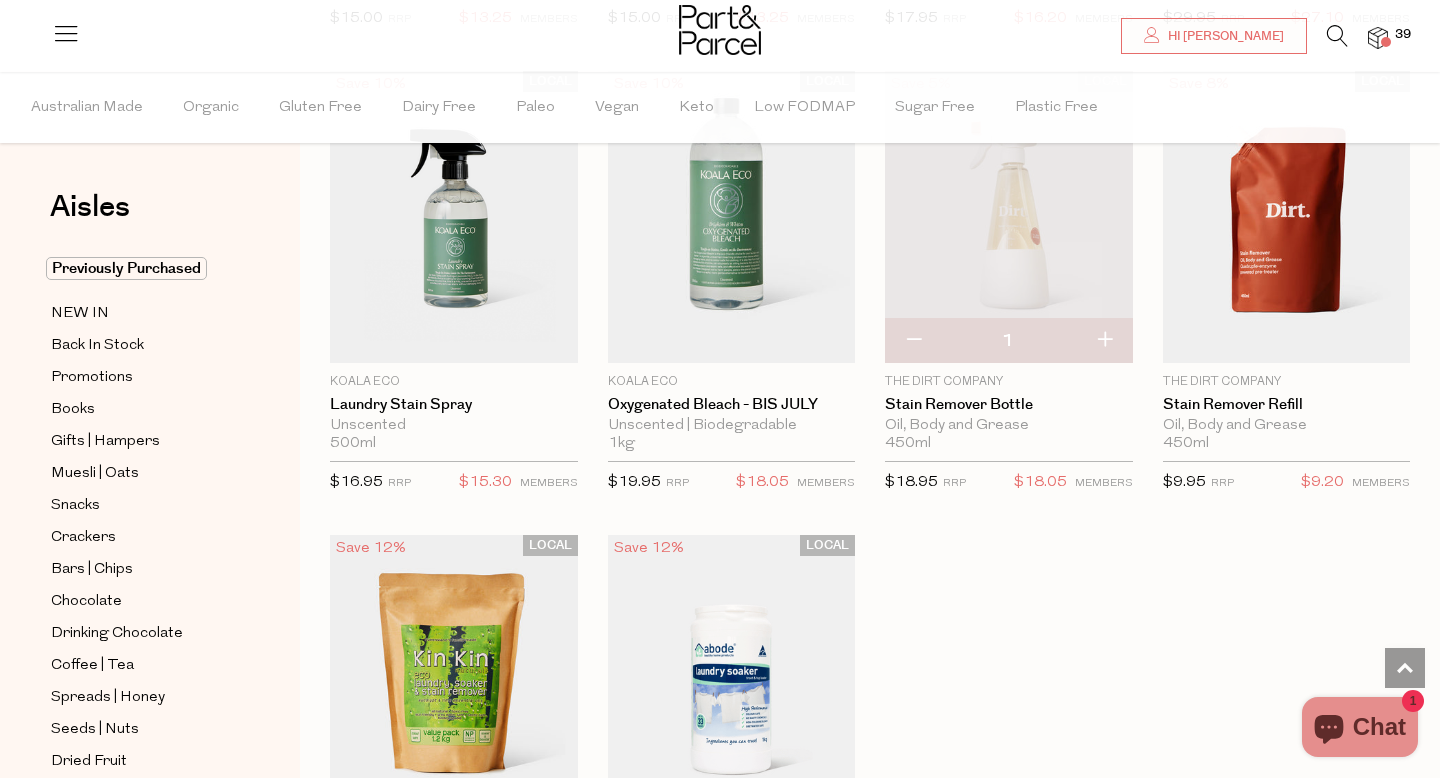 click at bounding box center [1009, 217] 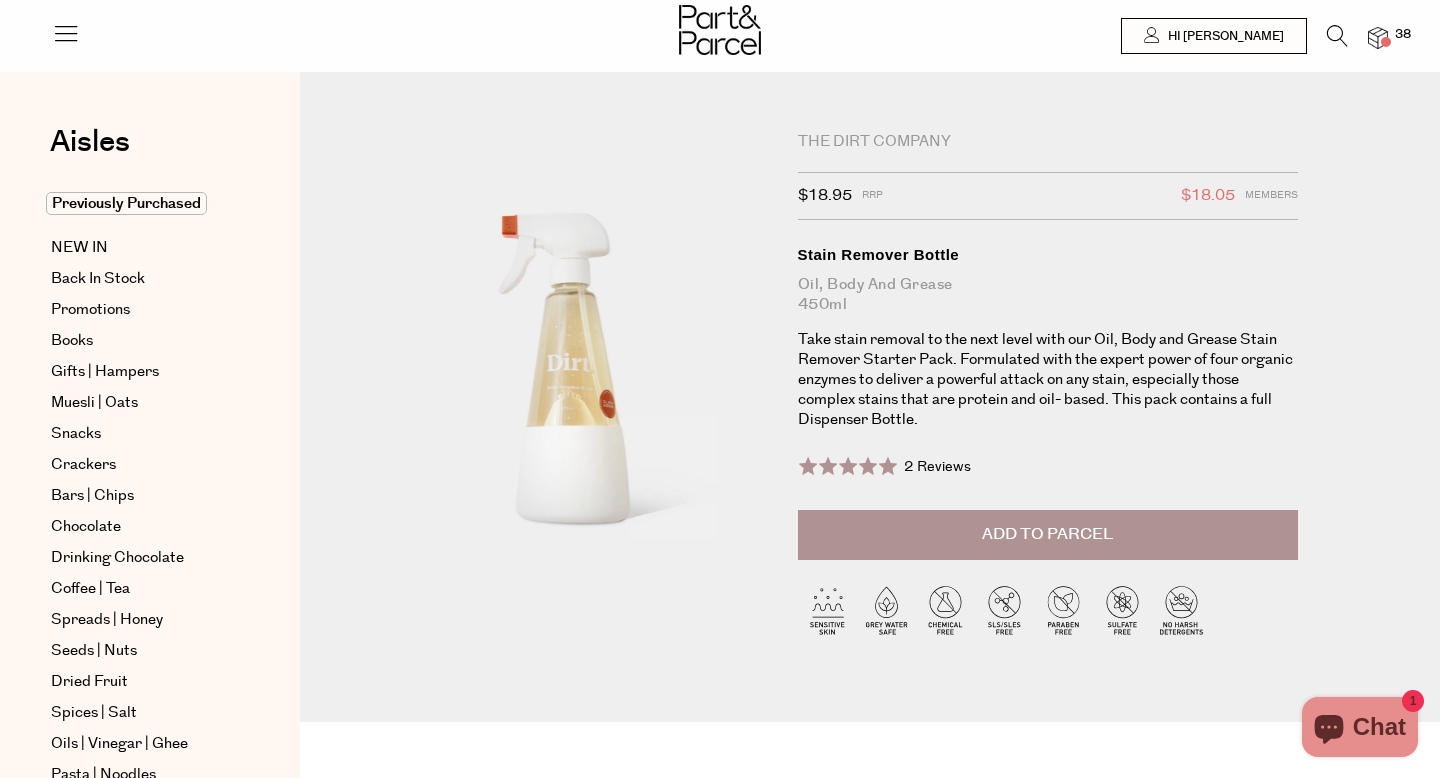 scroll, scrollTop: 0, scrollLeft: 0, axis: both 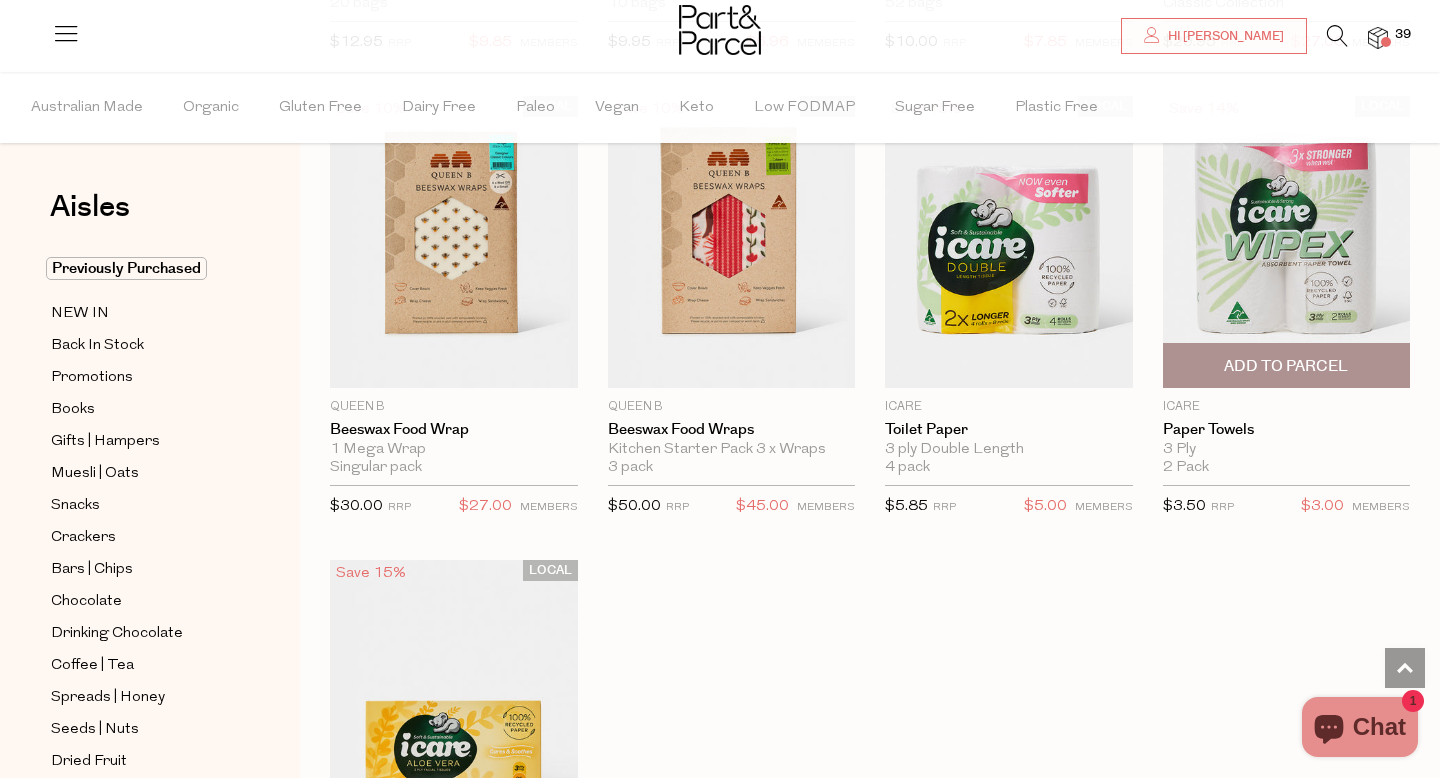 click on "Add To Parcel" at bounding box center (1286, 366) 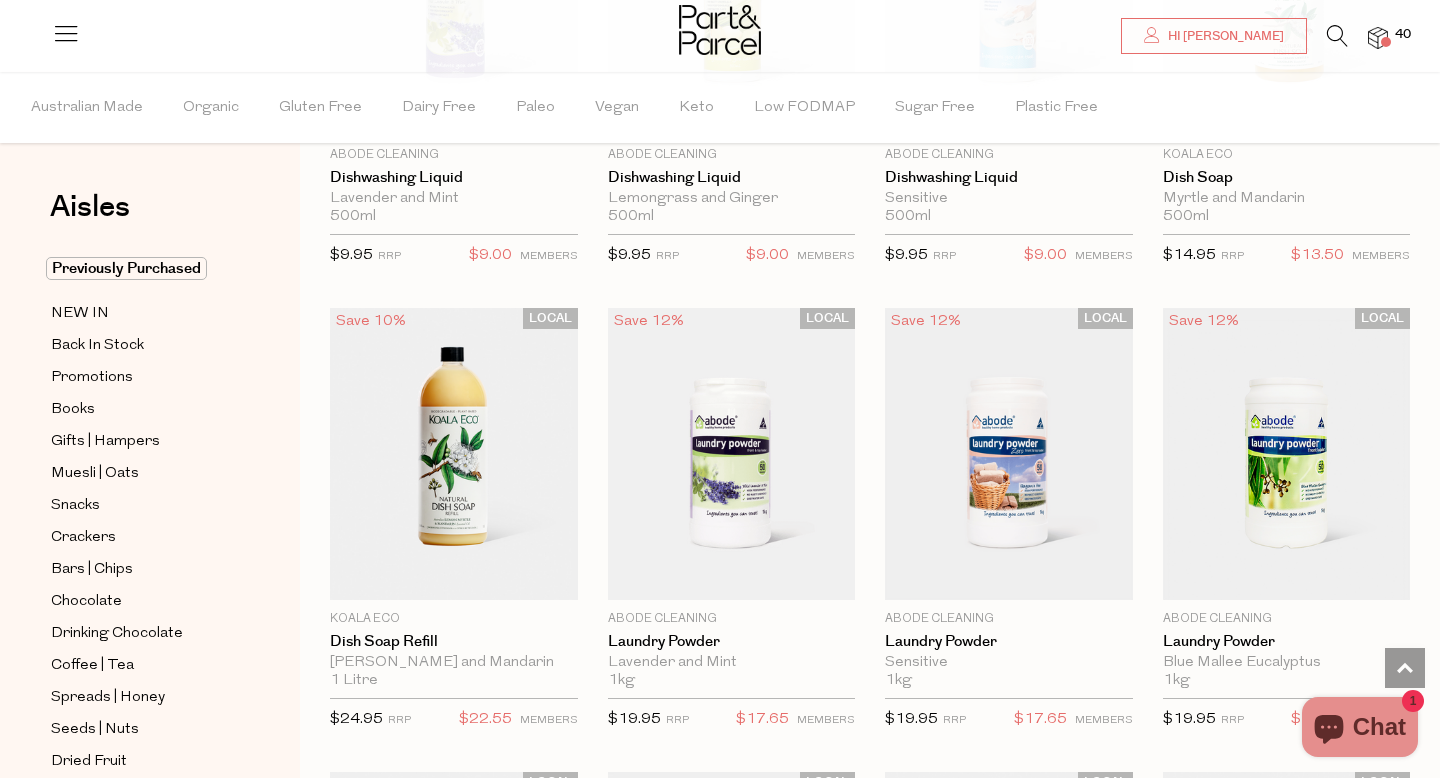 scroll, scrollTop: 4106, scrollLeft: 0, axis: vertical 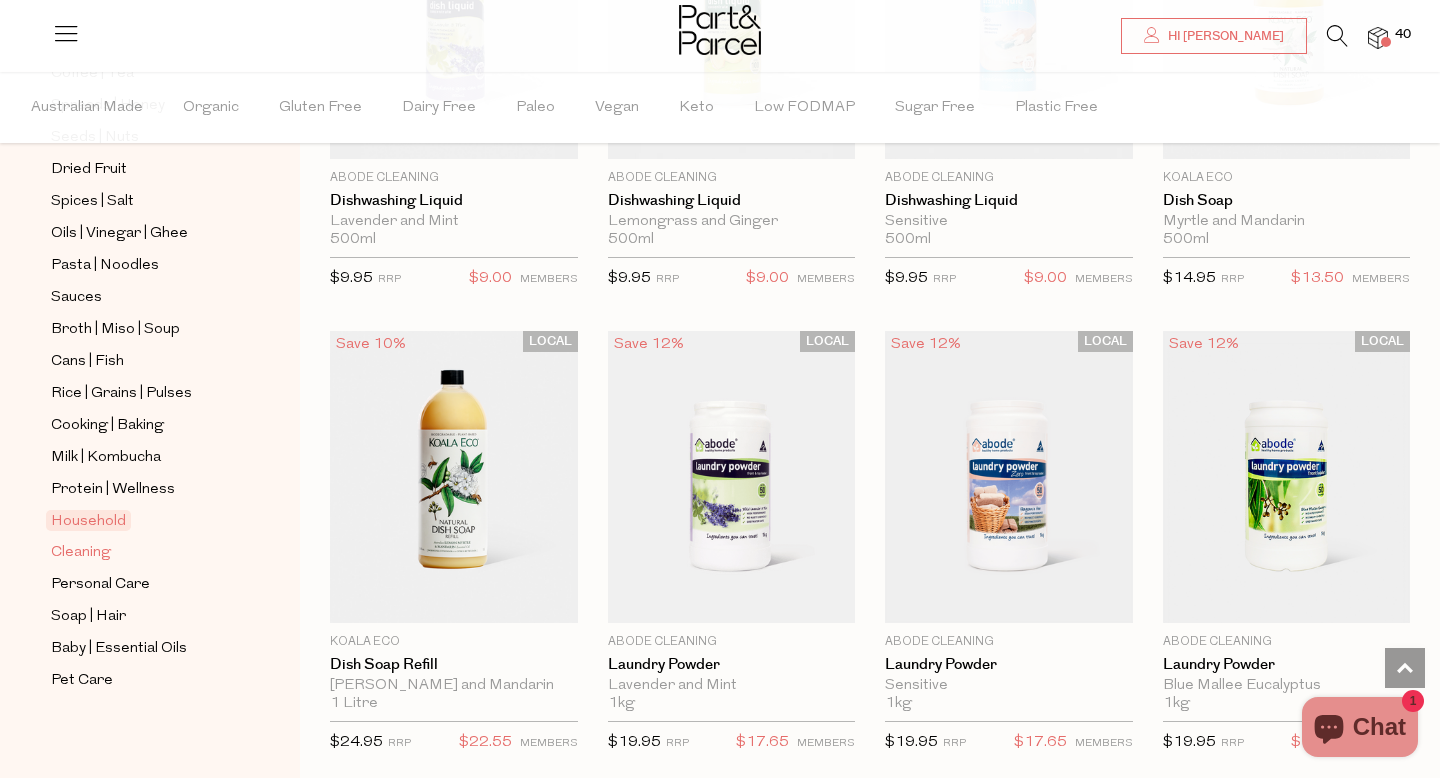 click on "Cleaning" at bounding box center [81, 553] 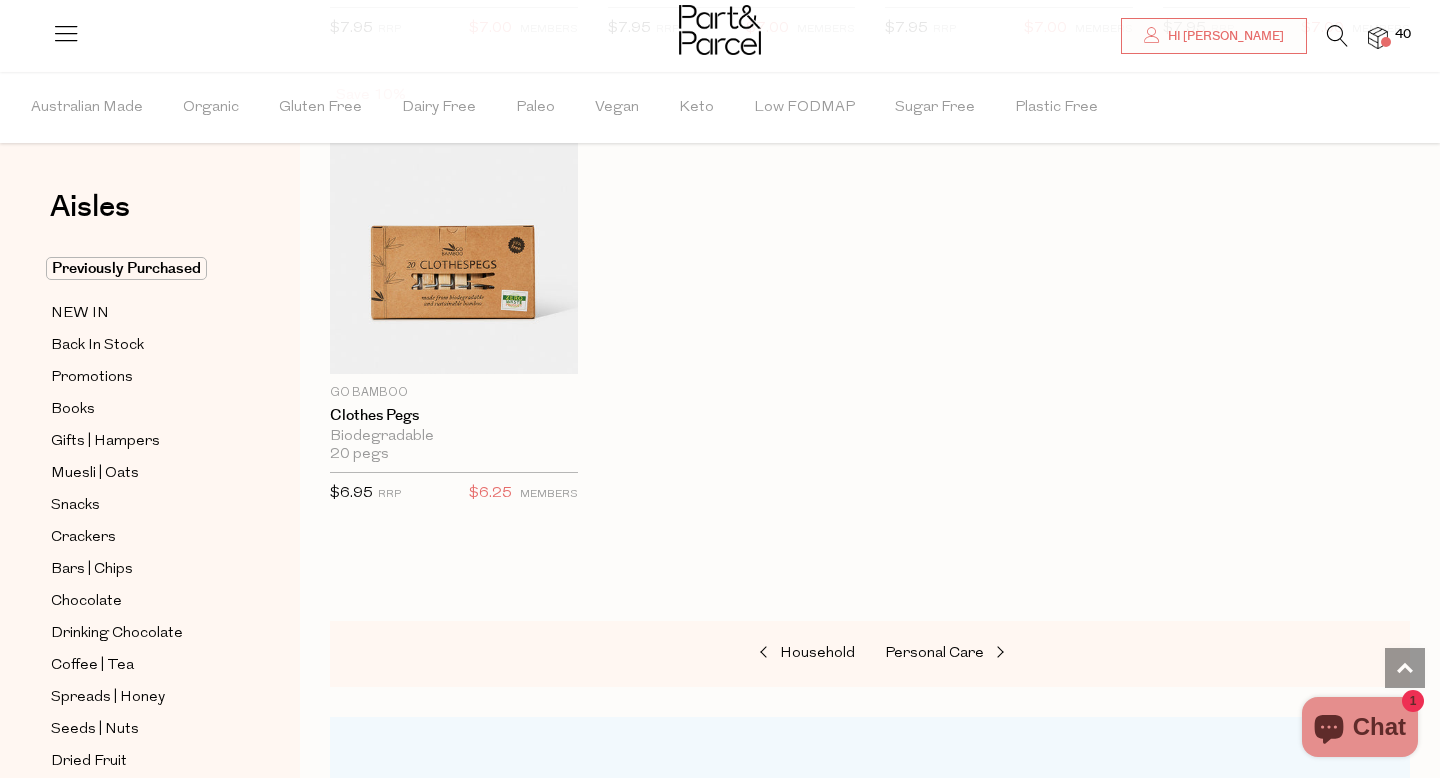 scroll, scrollTop: 1591, scrollLeft: 0, axis: vertical 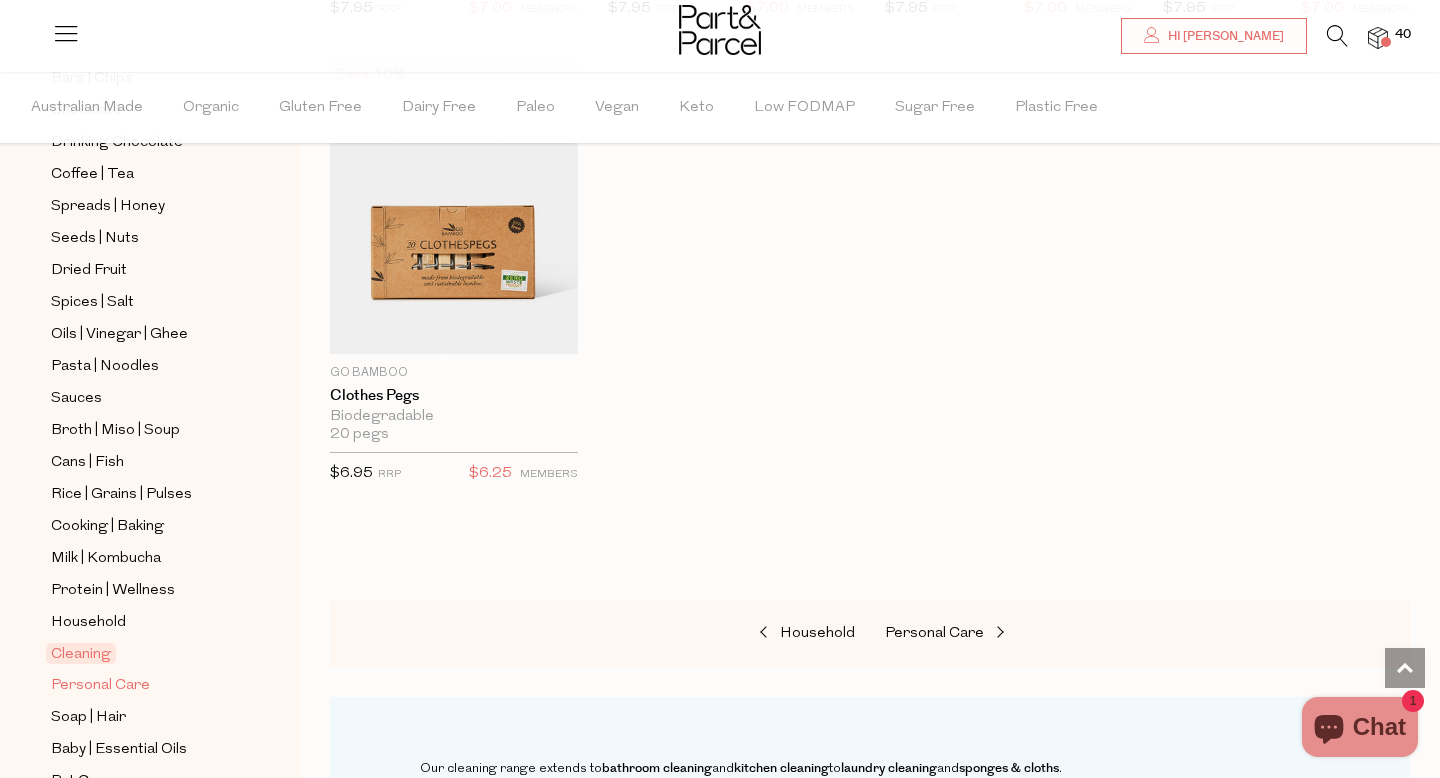 click on "Personal Care" at bounding box center [100, 686] 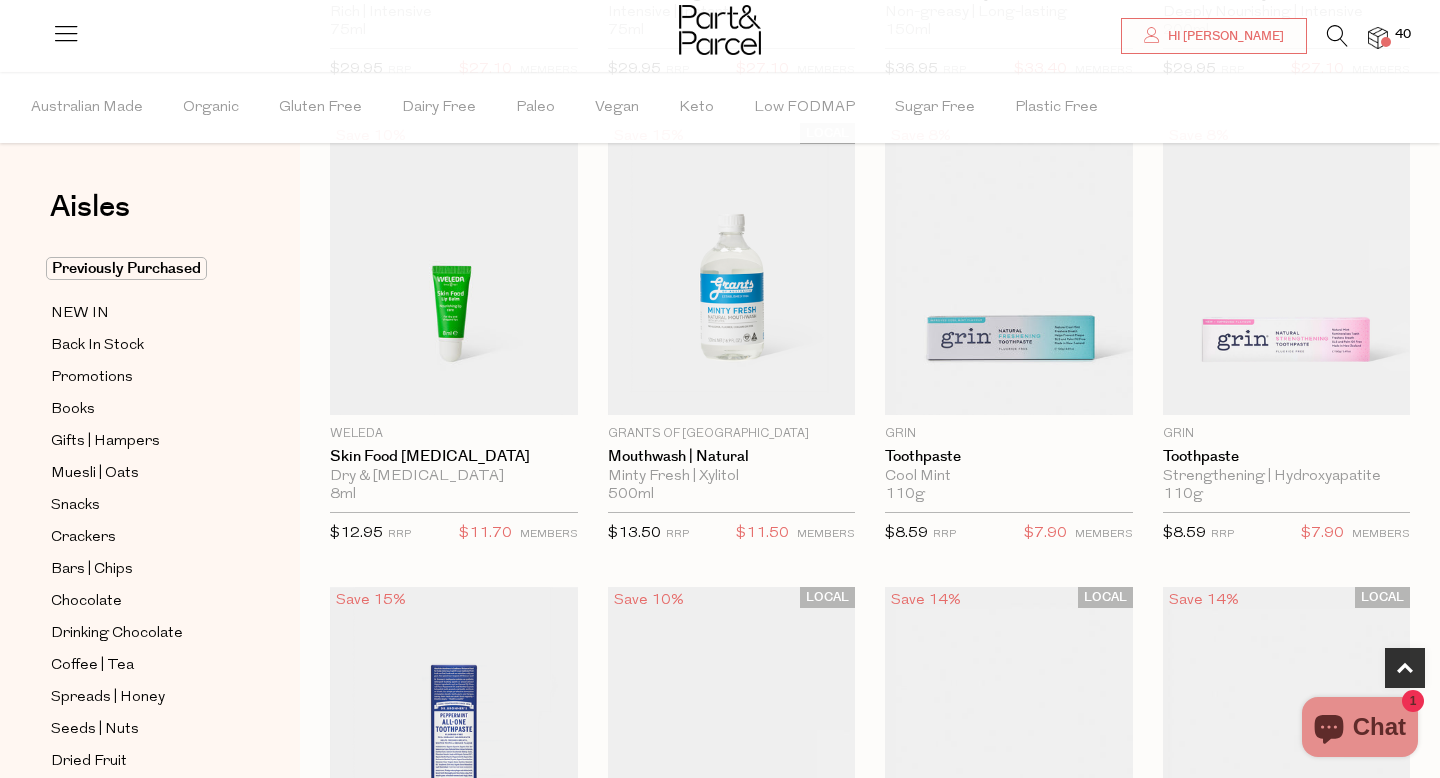 scroll, scrollTop: 1067, scrollLeft: 0, axis: vertical 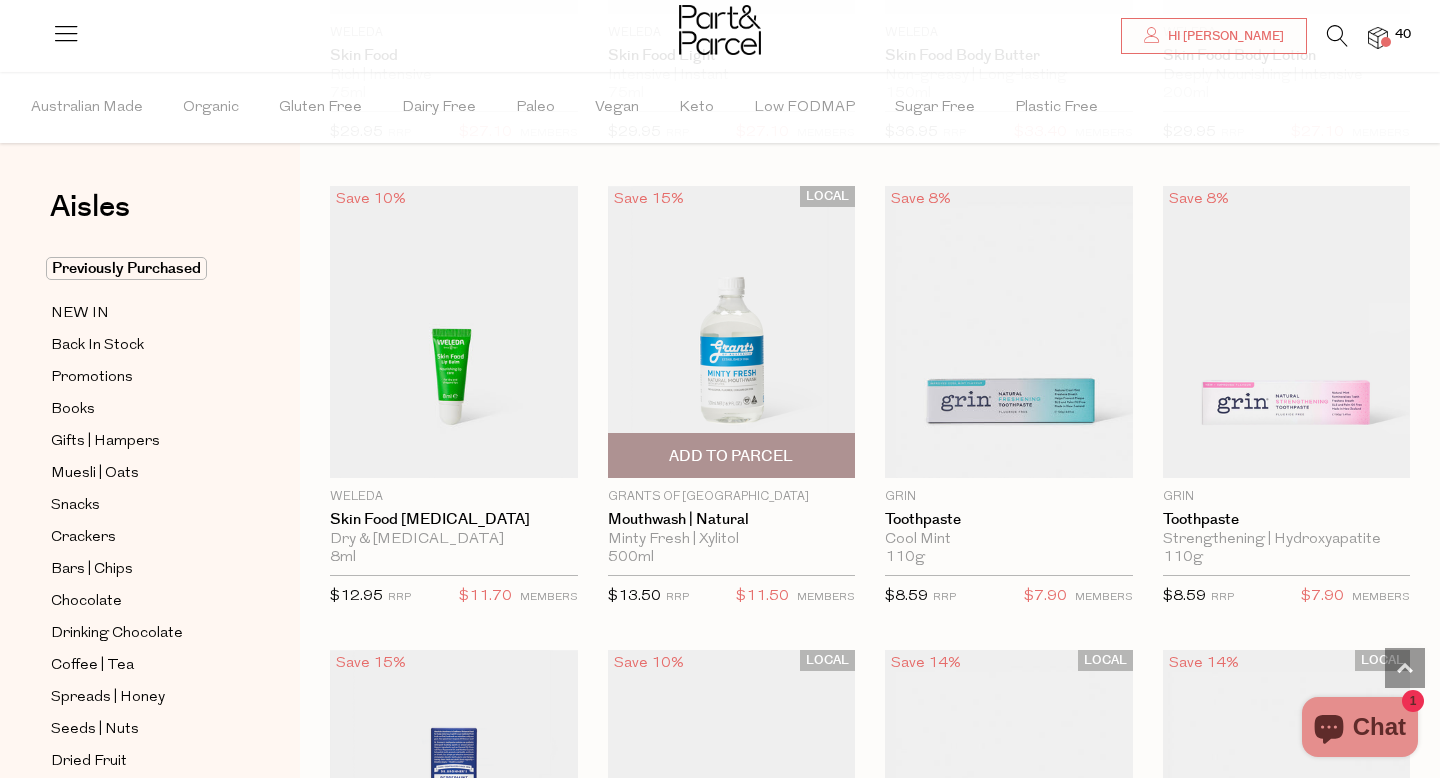 click on "Add To Parcel" at bounding box center (732, 455) 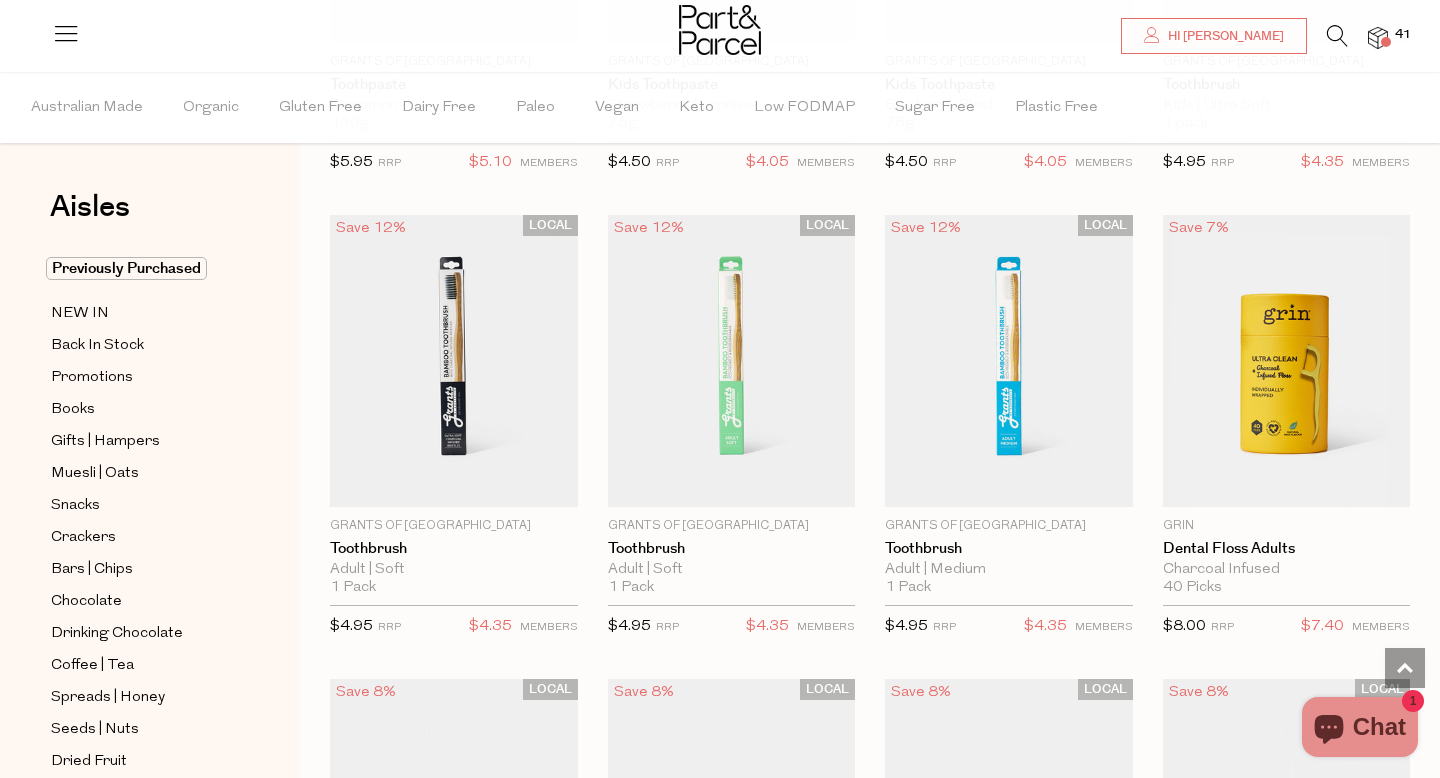 scroll, scrollTop: 2832, scrollLeft: 0, axis: vertical 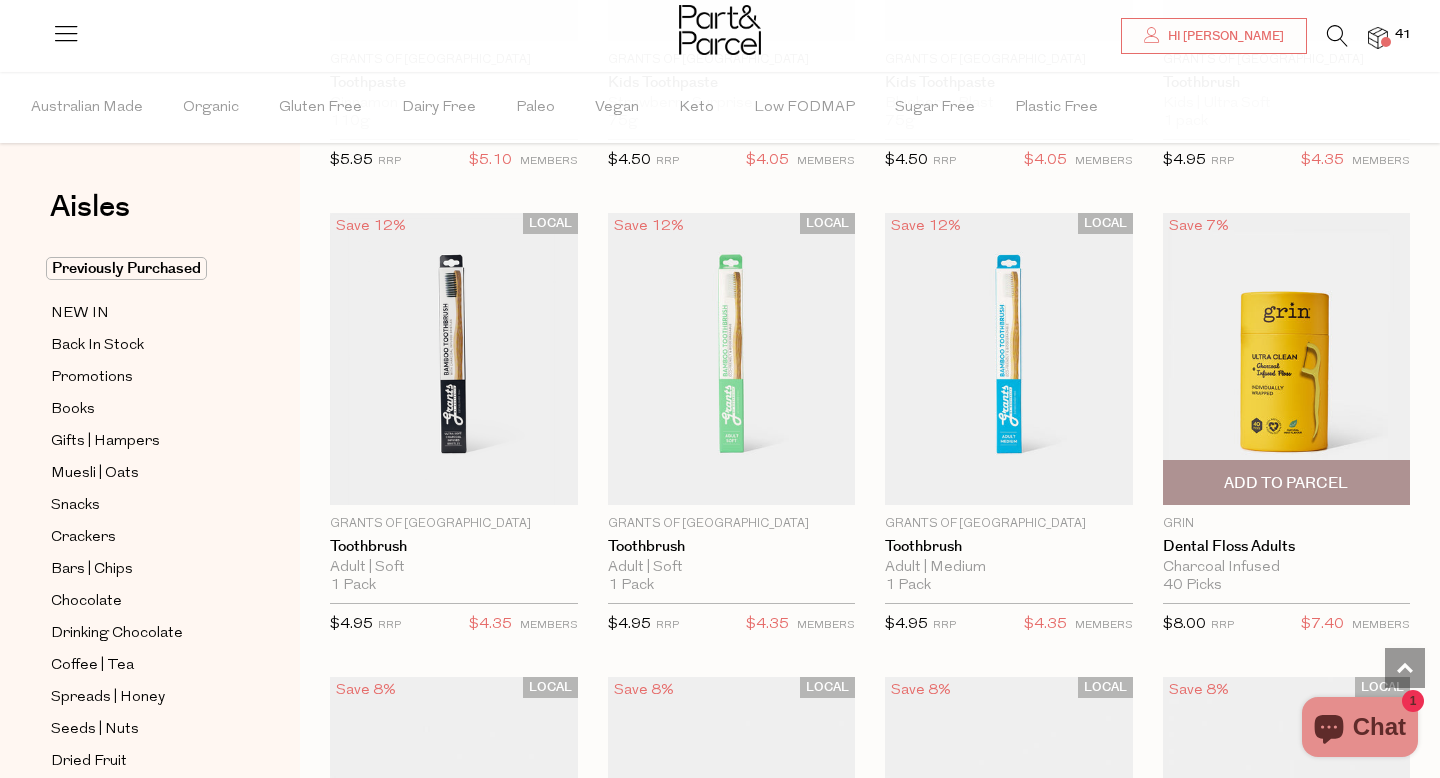 click at bounding box center [1287, 359] 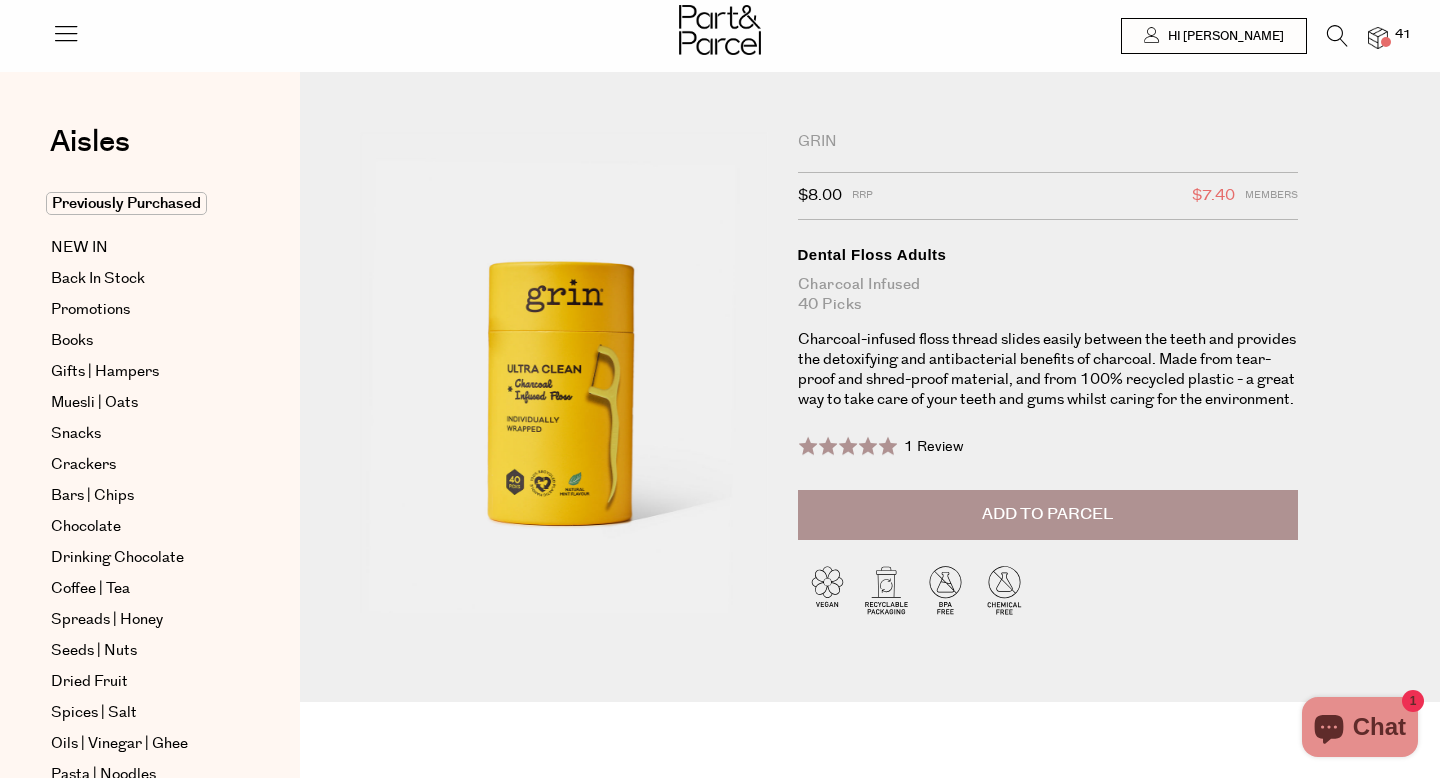 scroll, scrollTop: 0, scrollLeft: 0, axis: both 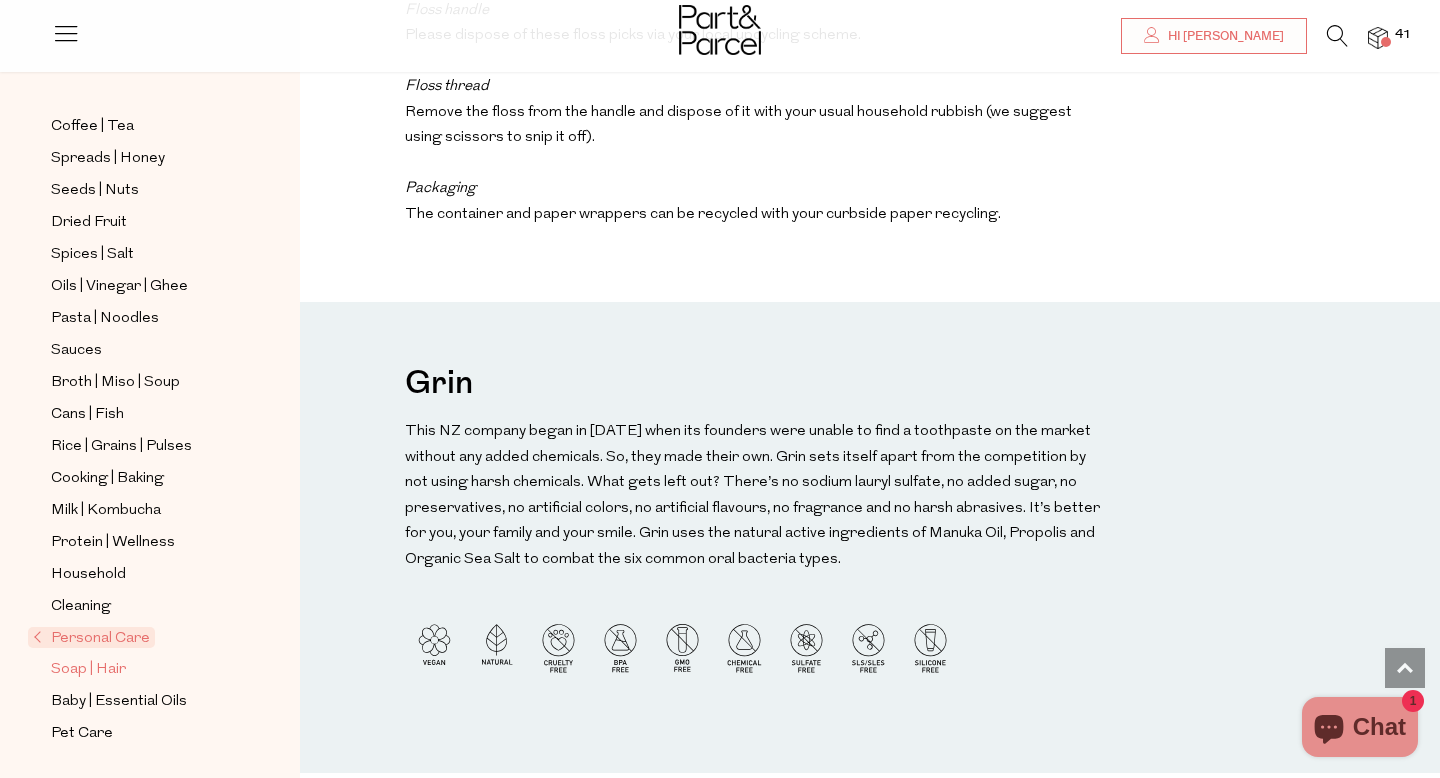 click on "Soap | Hair" at bounding box center (88, 670) 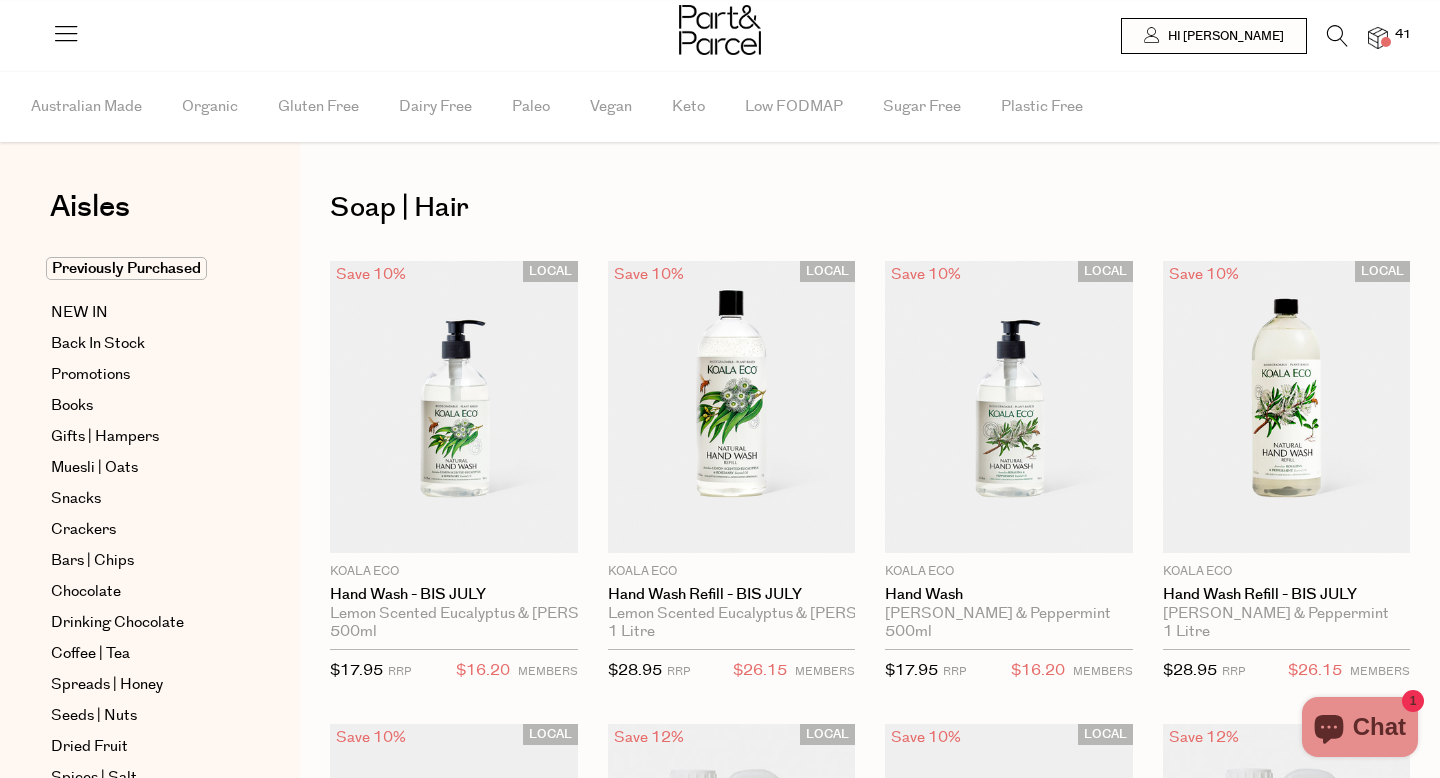 scroll, scrollTop: 0, scrollLeft: 0, axis: both 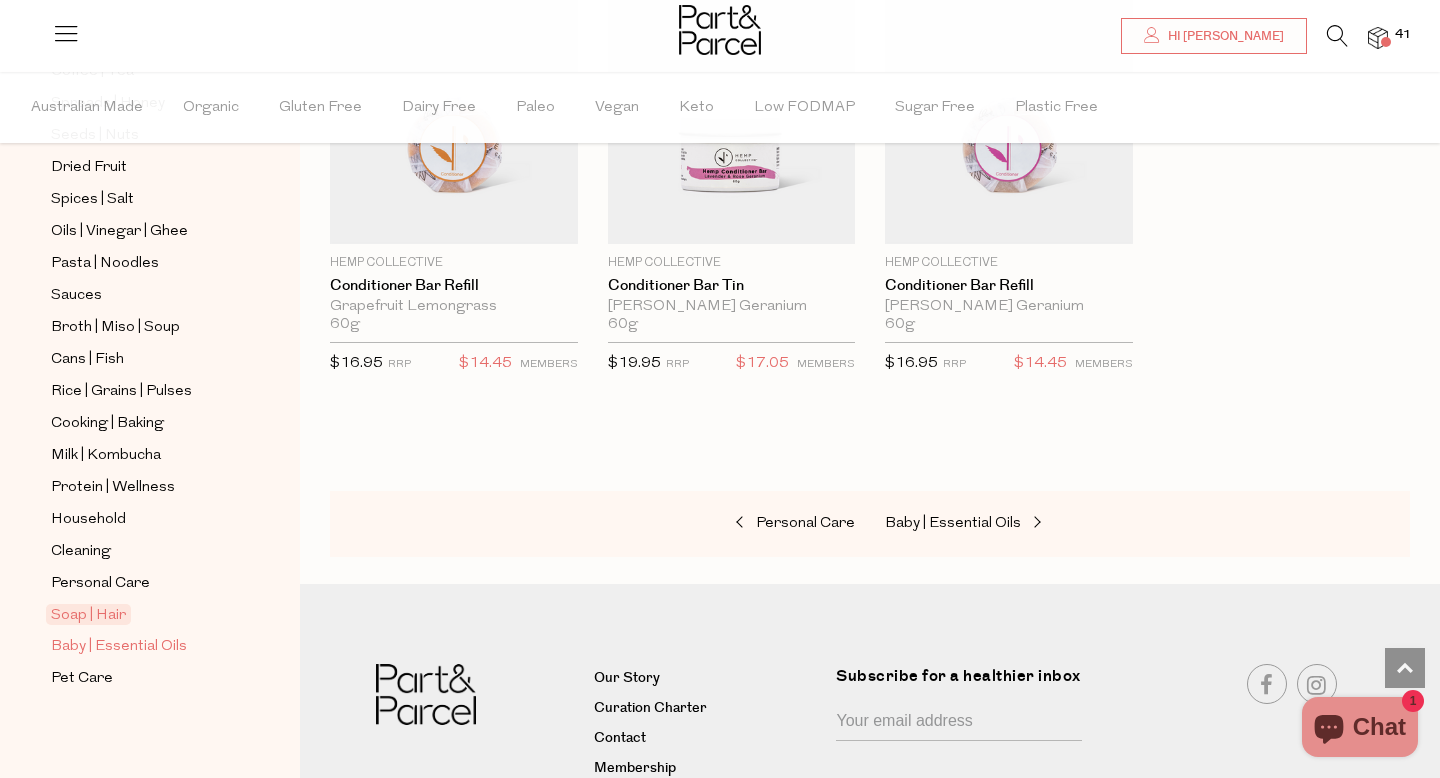 click on "Baby | Essential Oils" at bounding box center [119, 647] 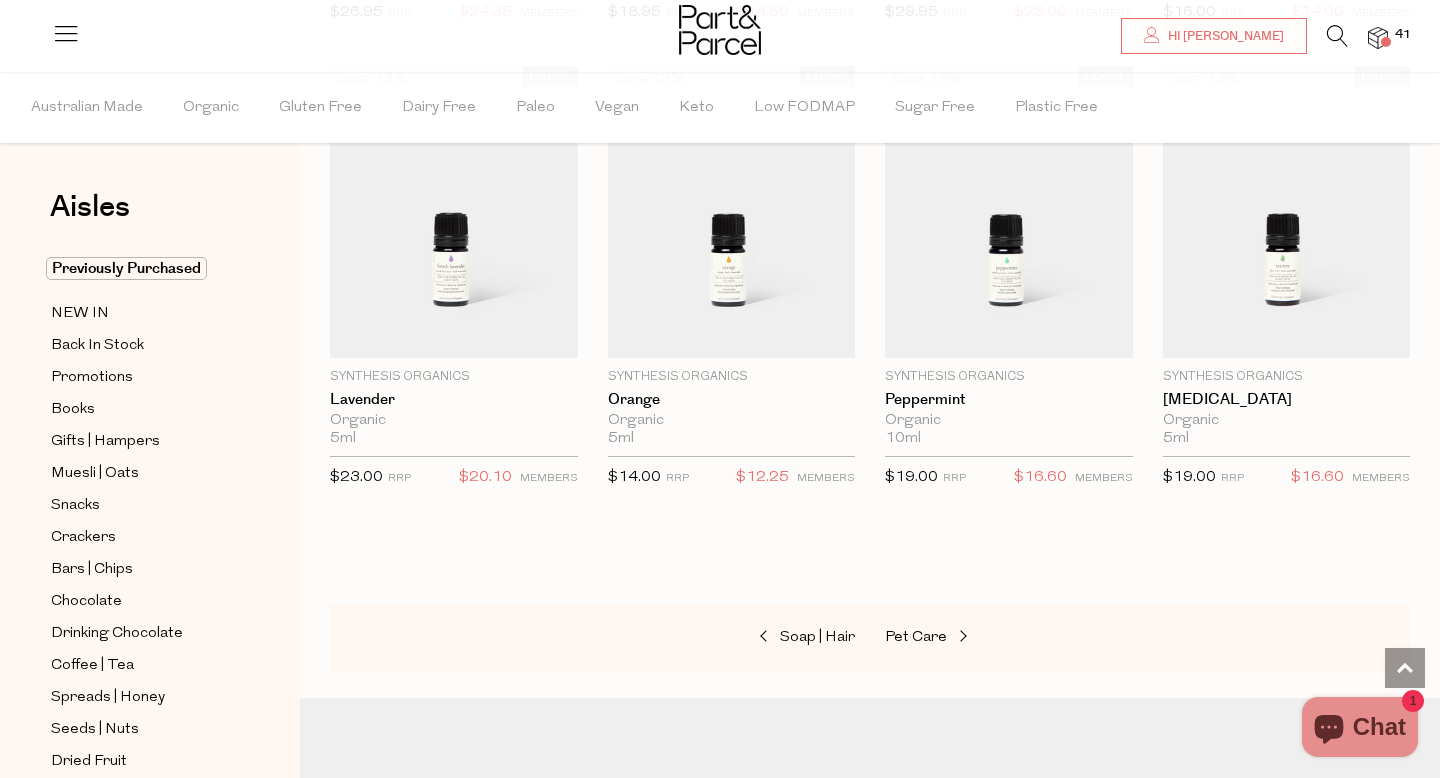 scroll, scrollTop: 1598, scrollLeft: 0, axis: vertical 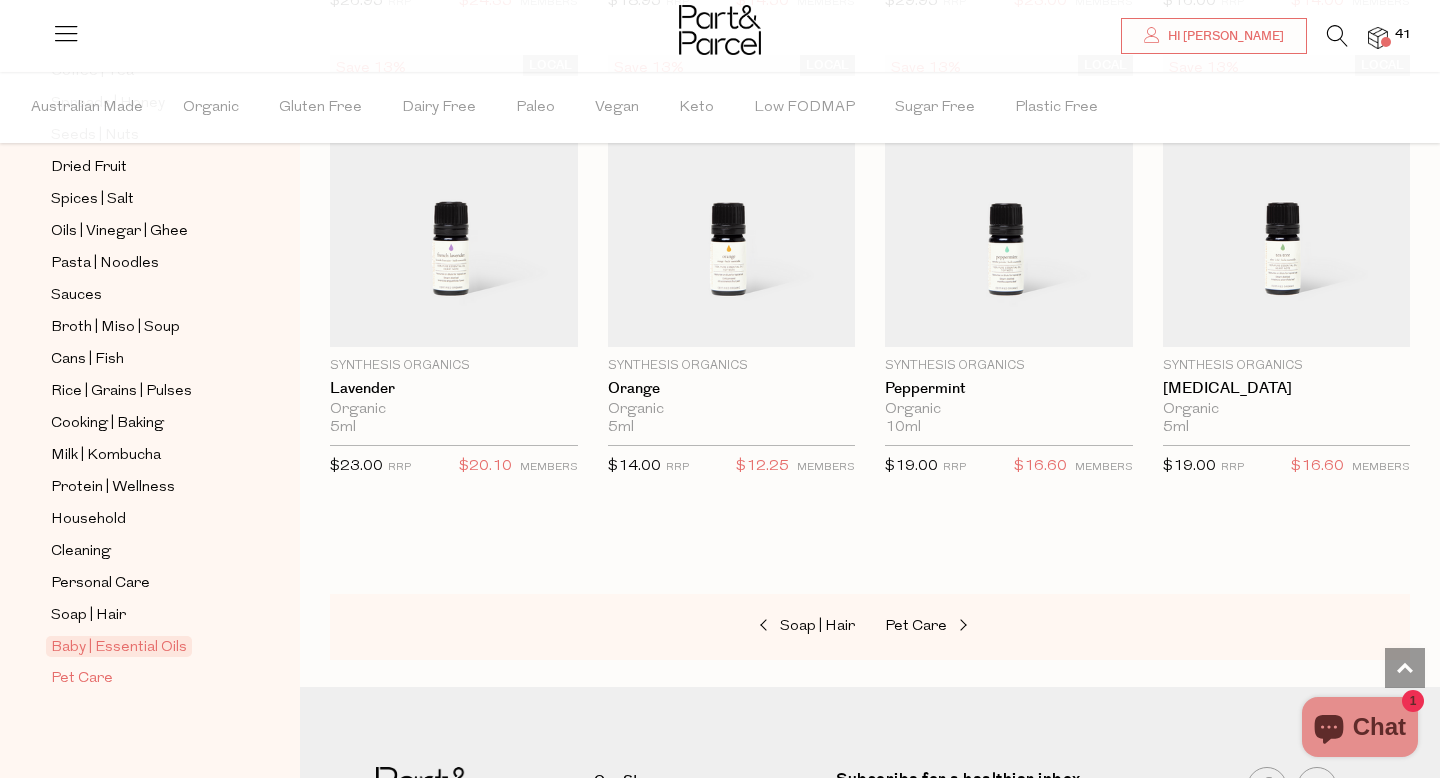click on "Pet Care" at bounding box center [82, 679] 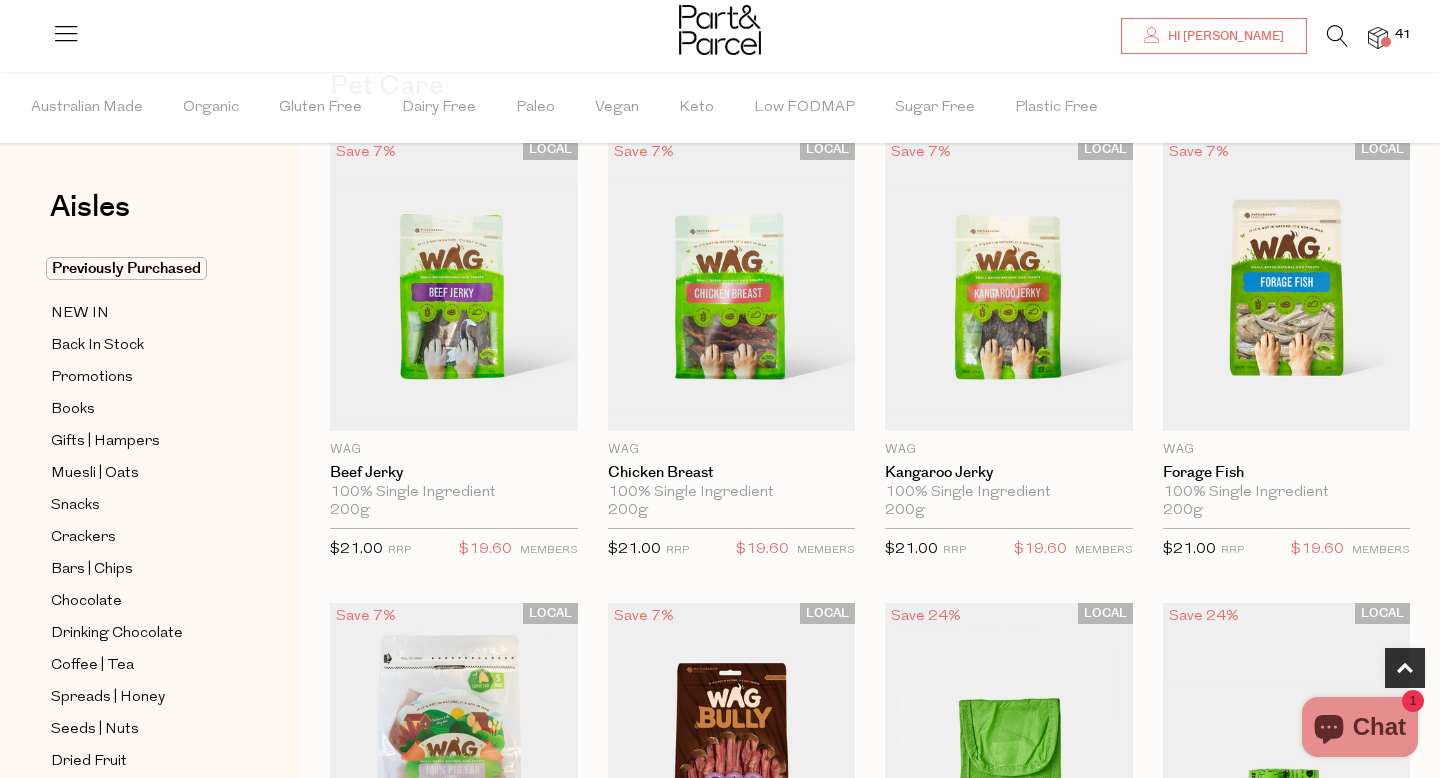 scroll, scrollTop: 0, scrollLeft: 0, axis: both 